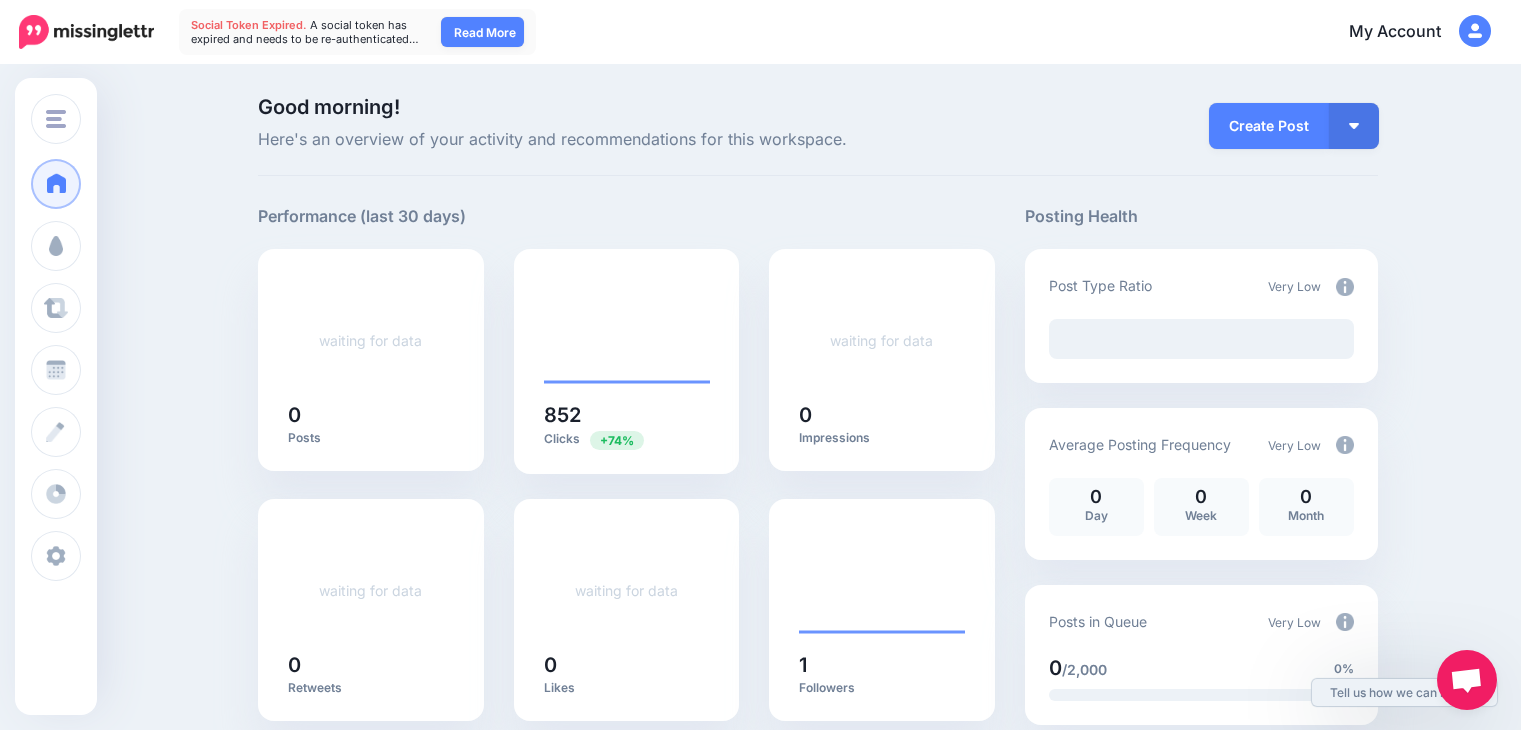 scroll, scrollTop: 0, scrollLeft: 0, axis: both 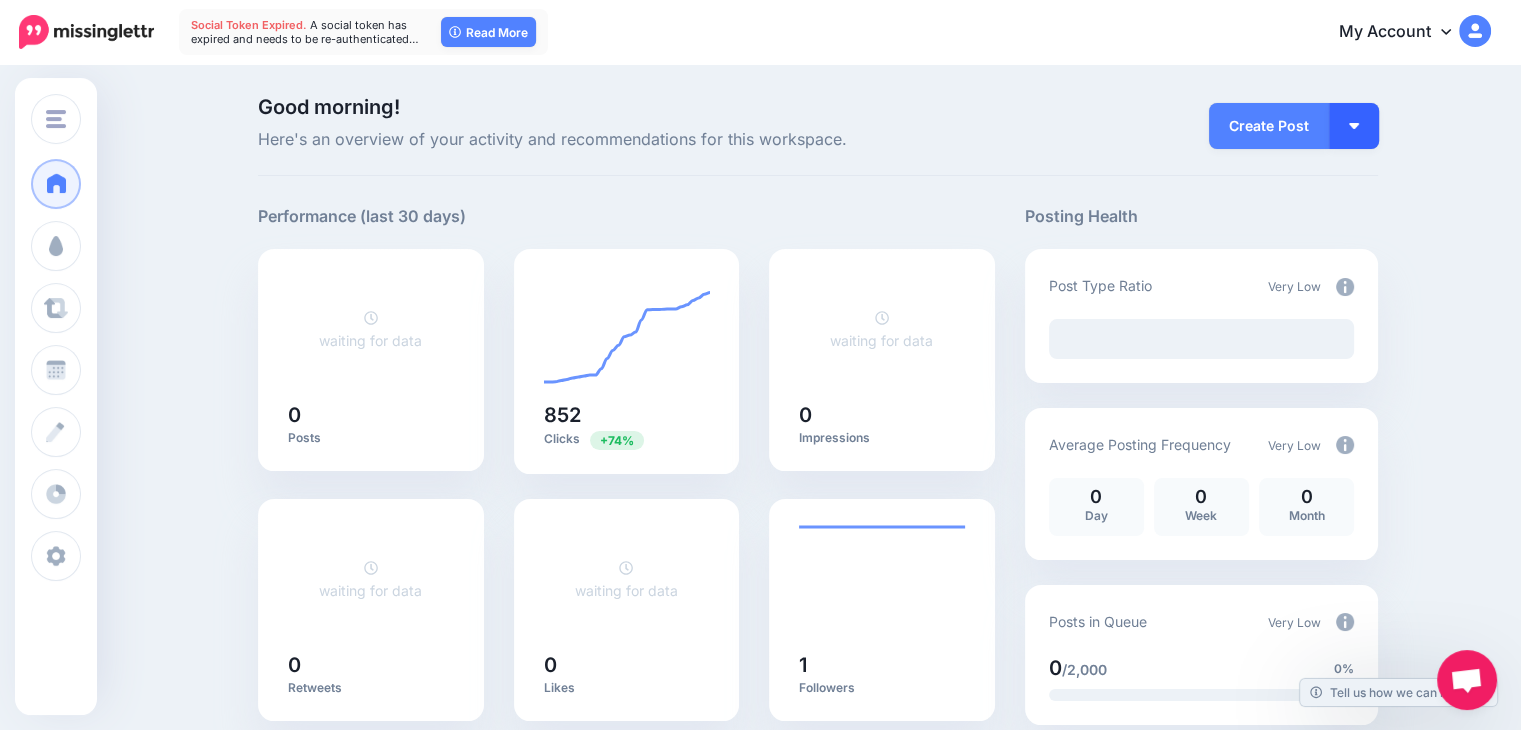 click at bounding box center [1354, 126] 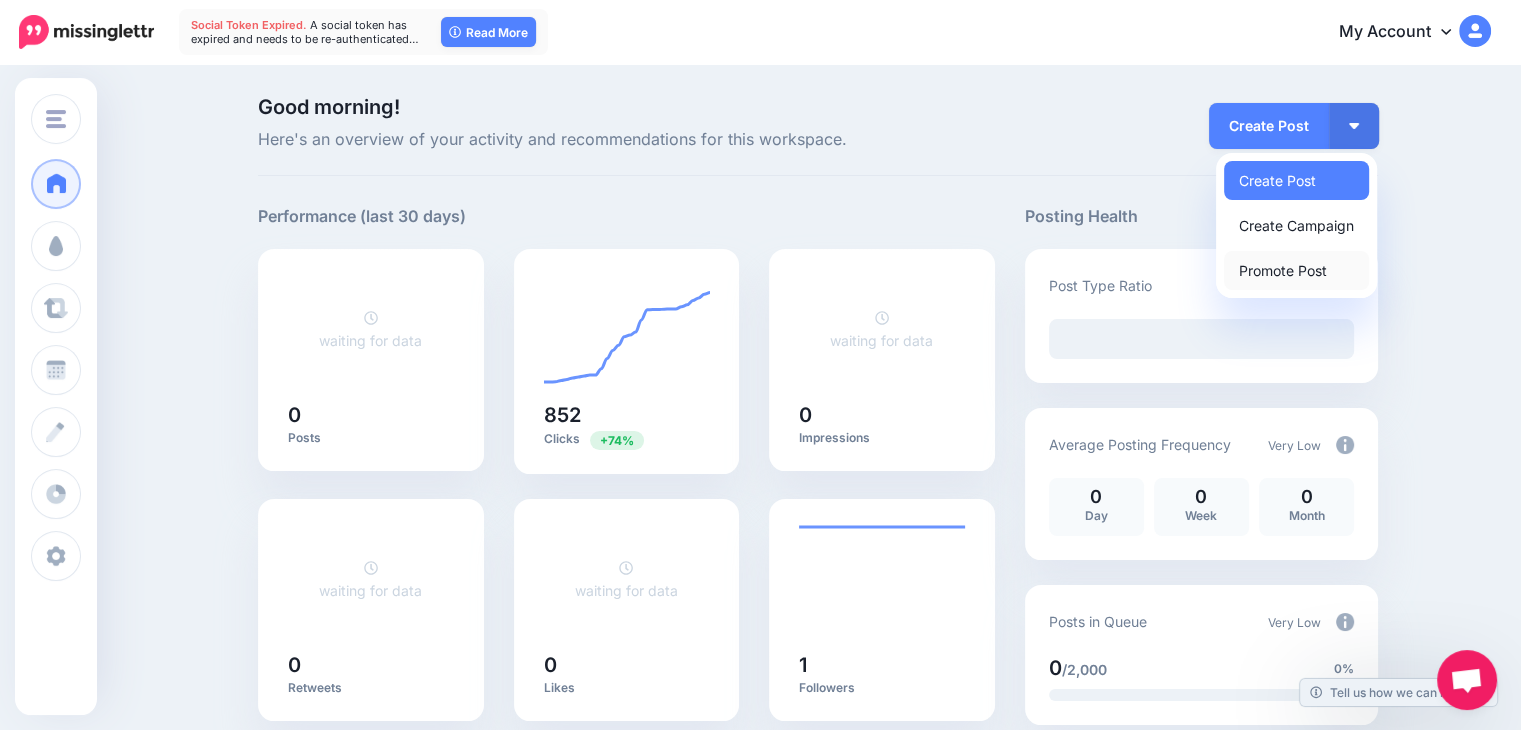 click on "Promote Post" at bounding box center (1296, 270) 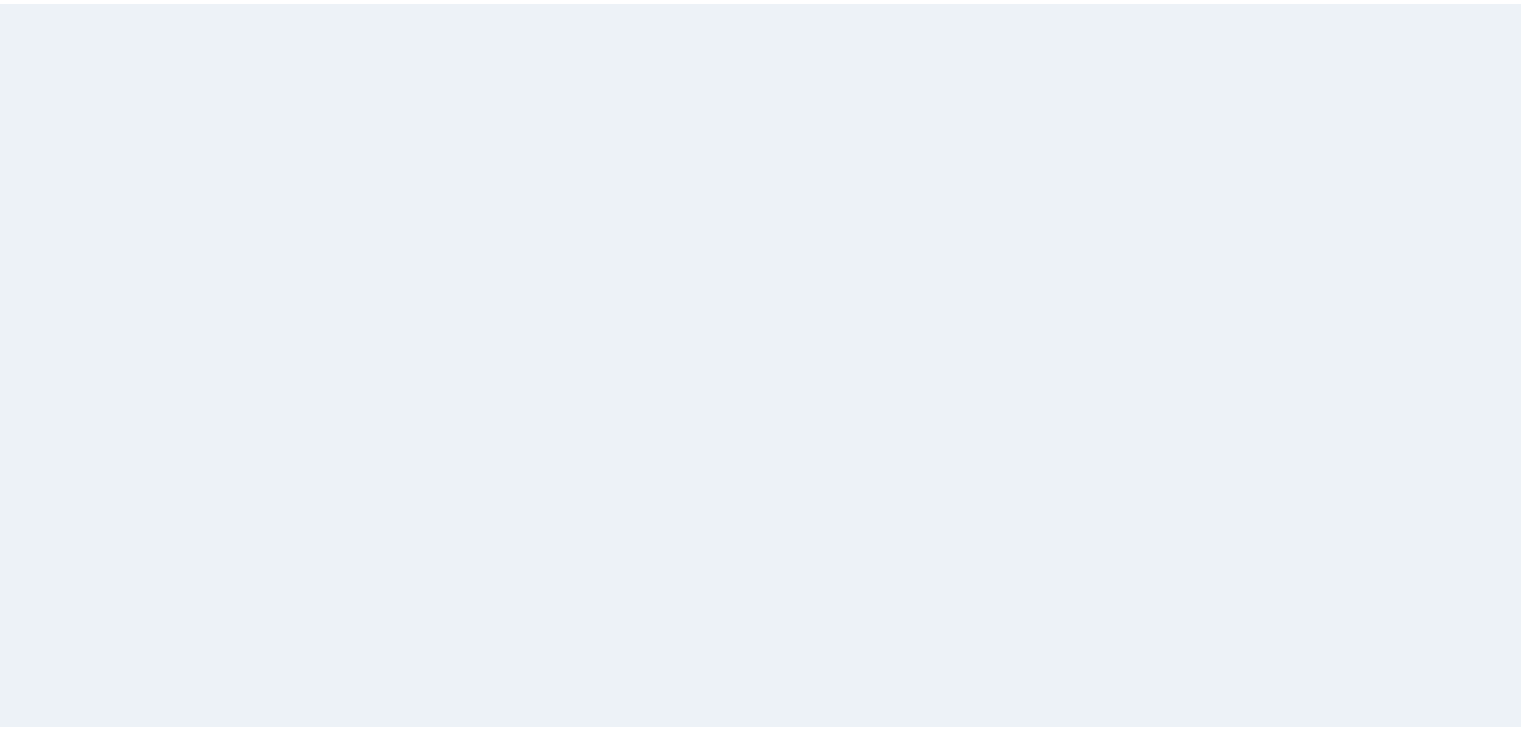 scroll, scrollTop: 0, scrollLeft: 0, axis: both 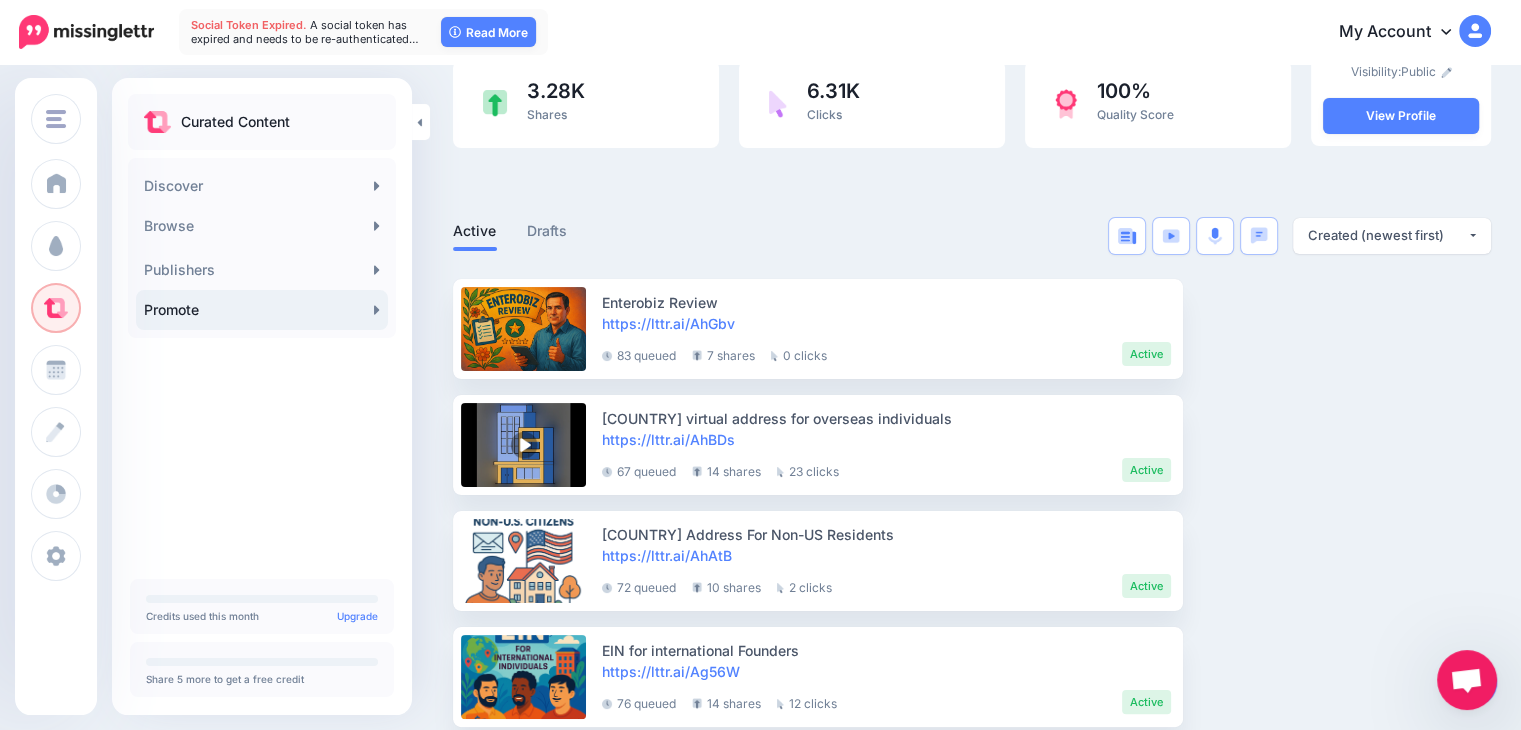 click at bounding box center (1467, 680) 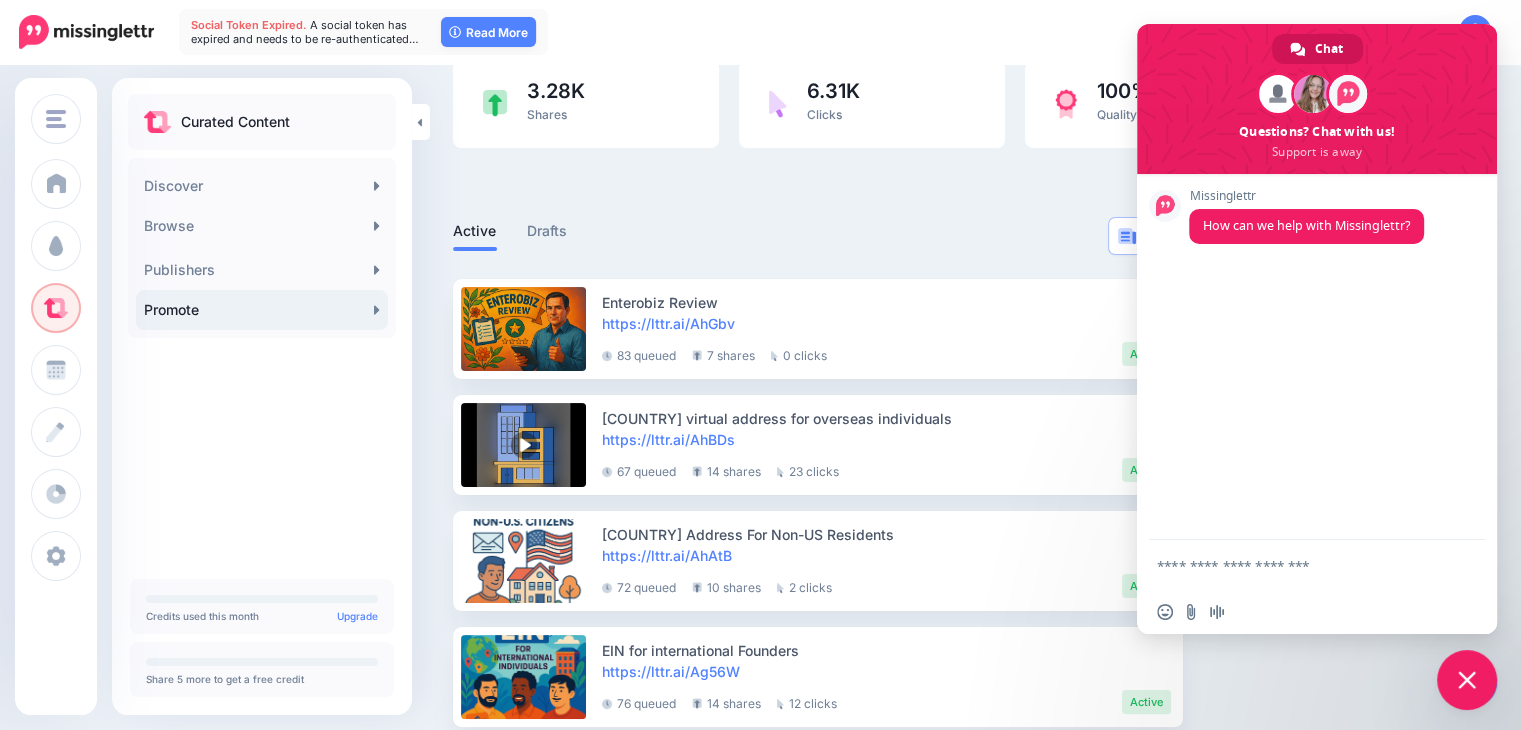 click at bounding box center [1467, 680] 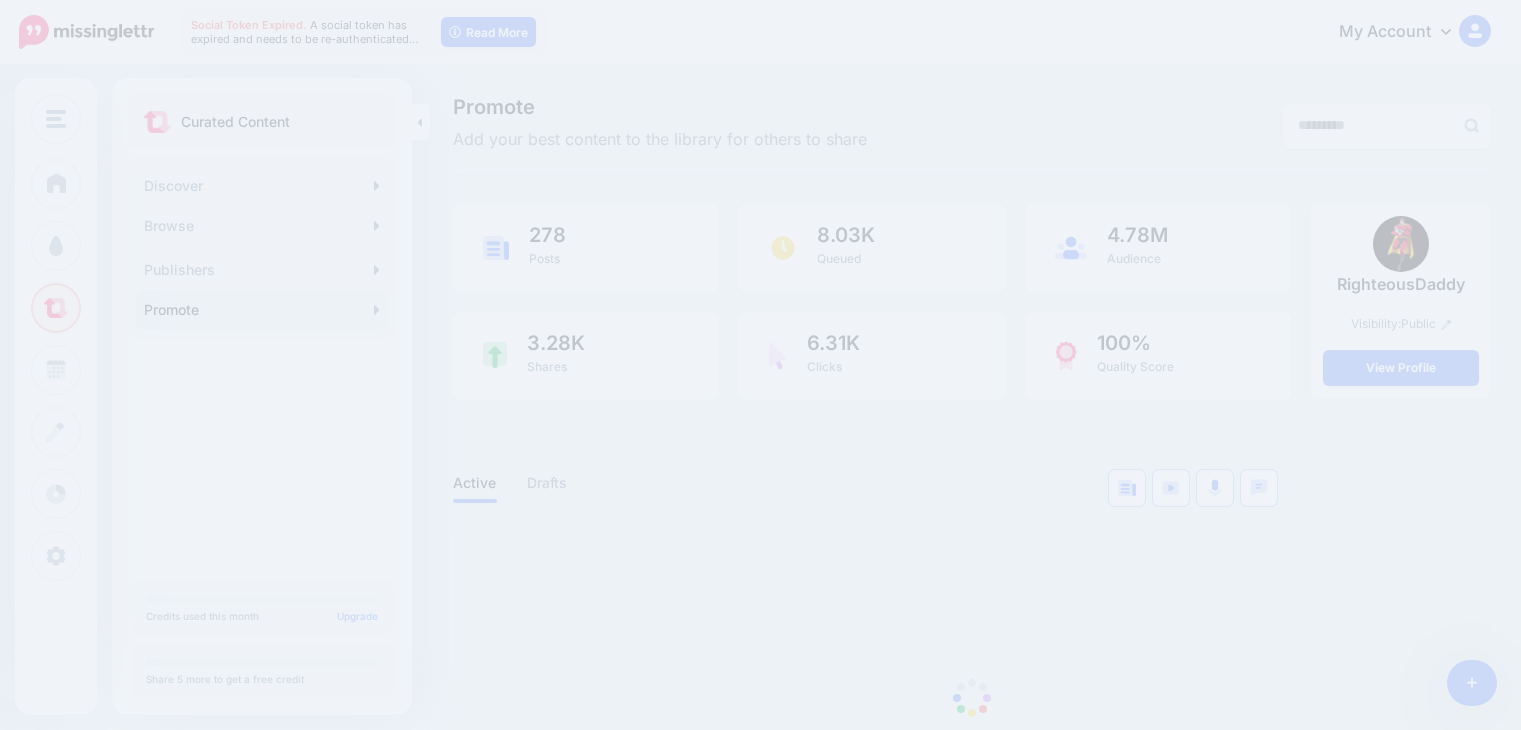 scroll, scrollTop: 252, scrollLeft: 0, axis: vertical 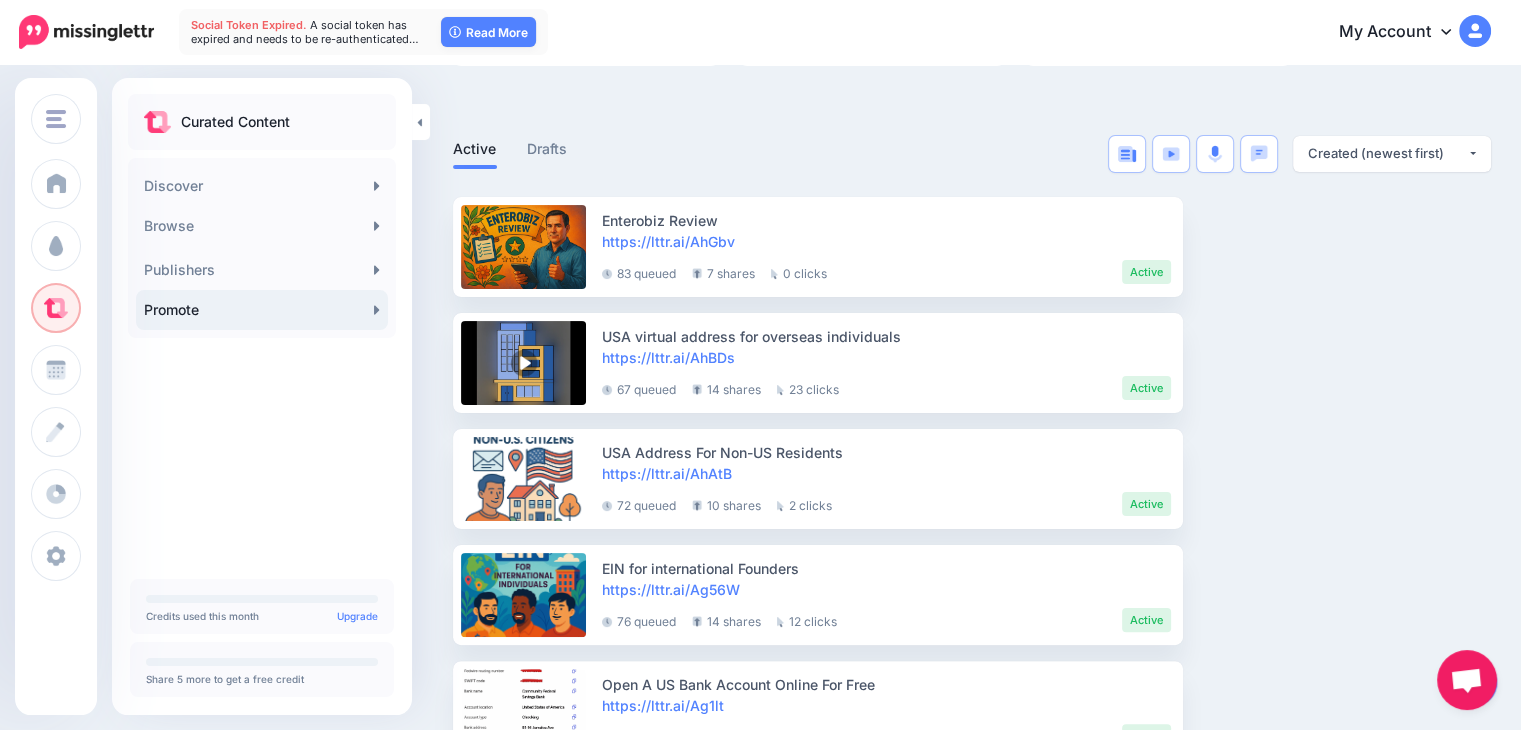 click at bounding box center (1472, 683) 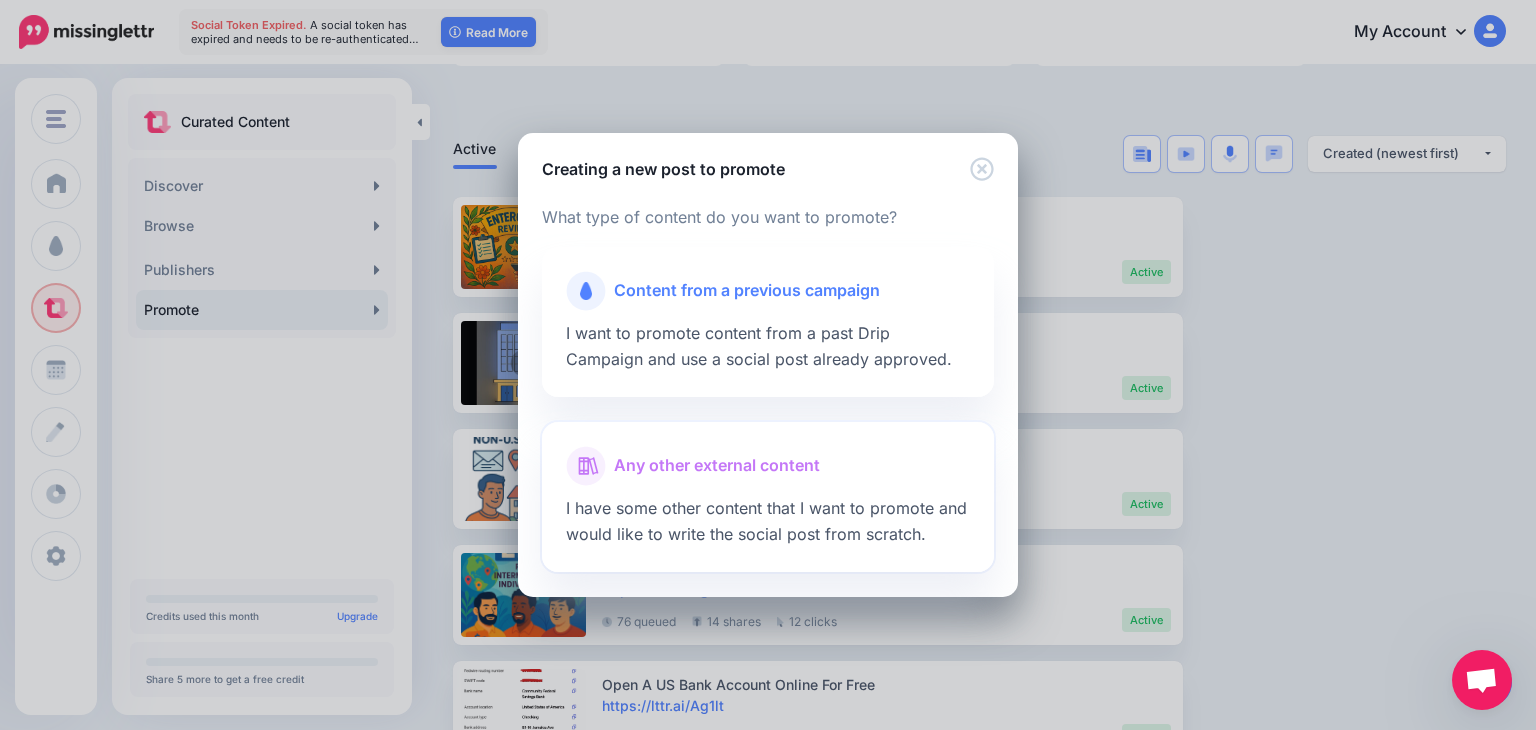 click at bounding box center (768, 491) 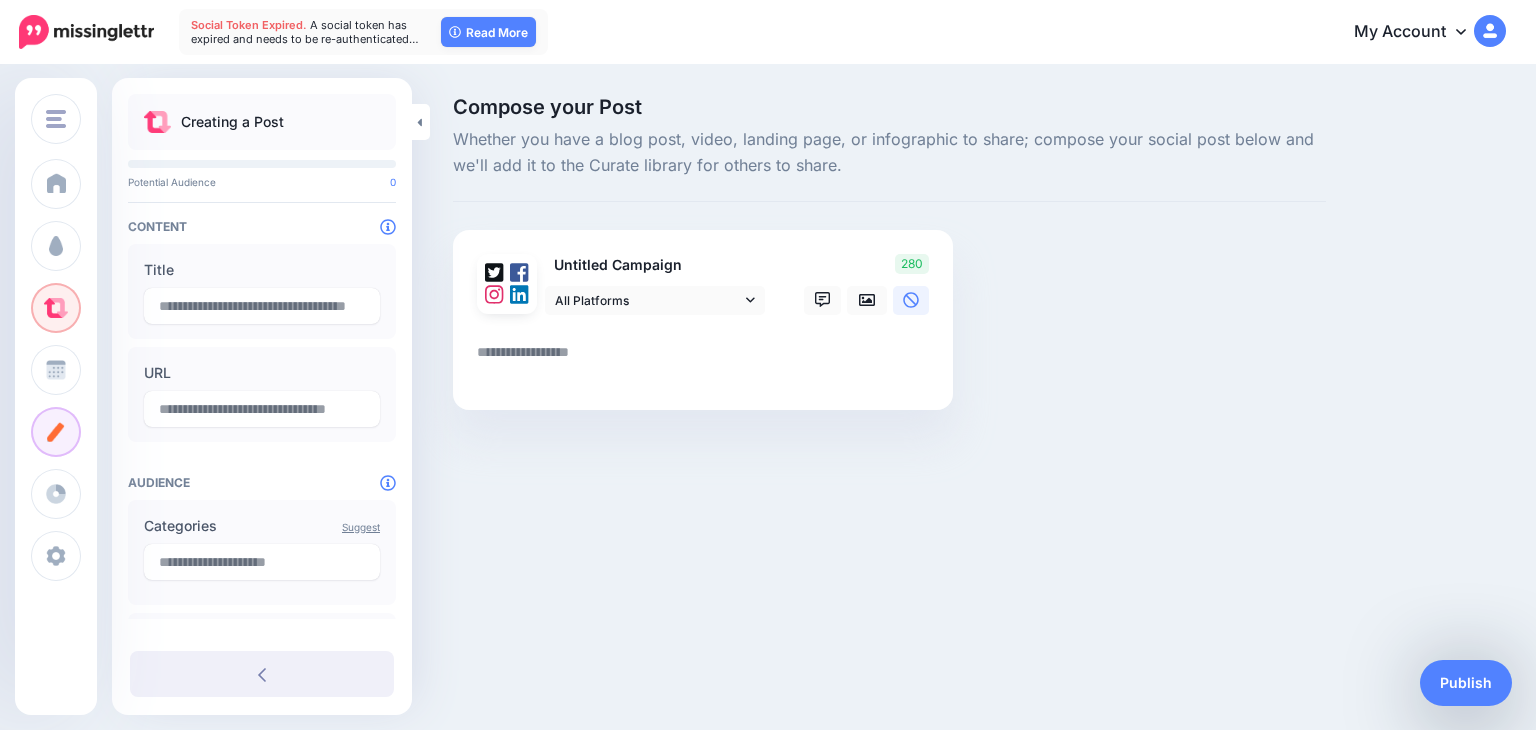 scroll, scrollTop: 0, scrollLeft: 0, axis: both 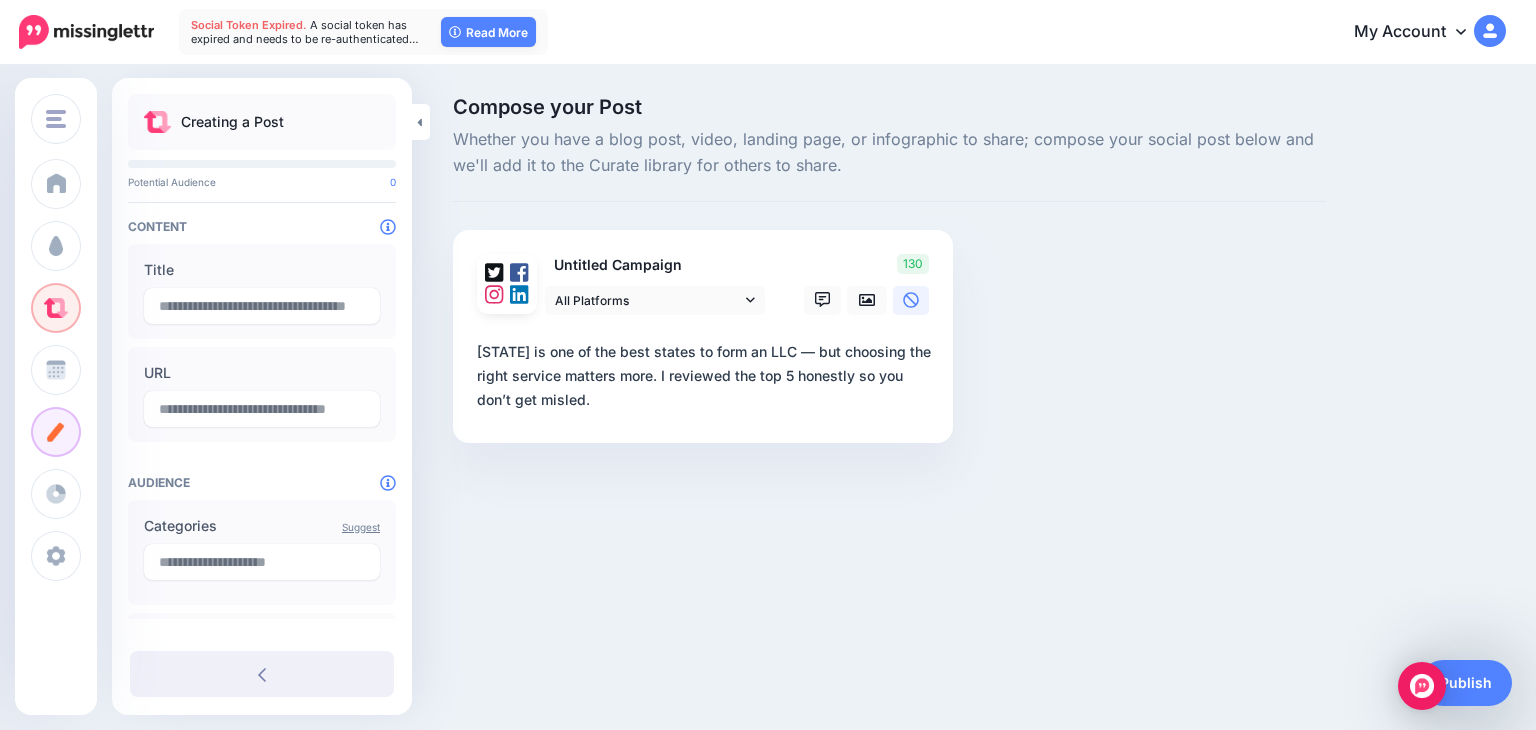 click on "**********" at bounding box center [707, 376] 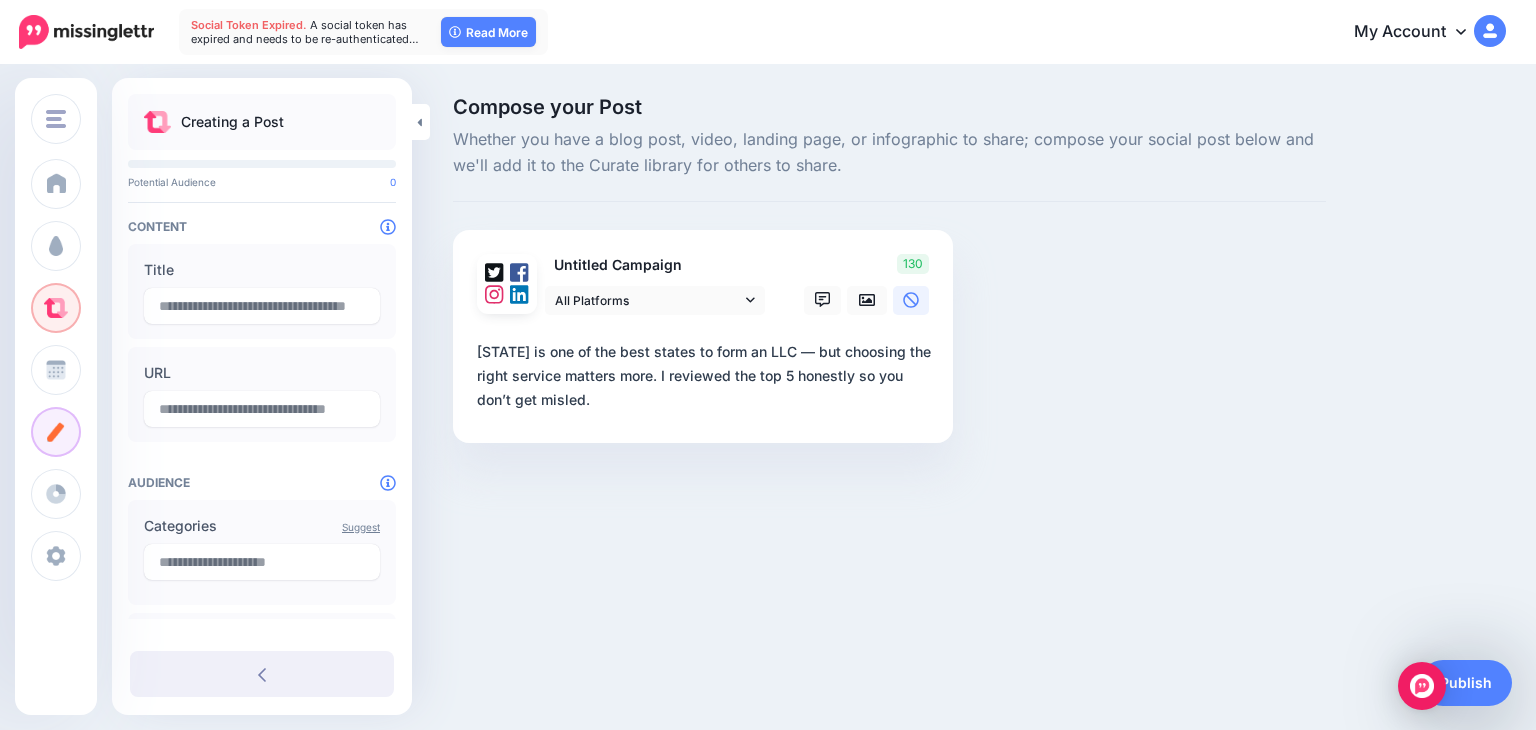 drag, startPoint x: 755, startPoint y: 374, endPoint x: 684, endPoint y: 368, distance: 71.25307 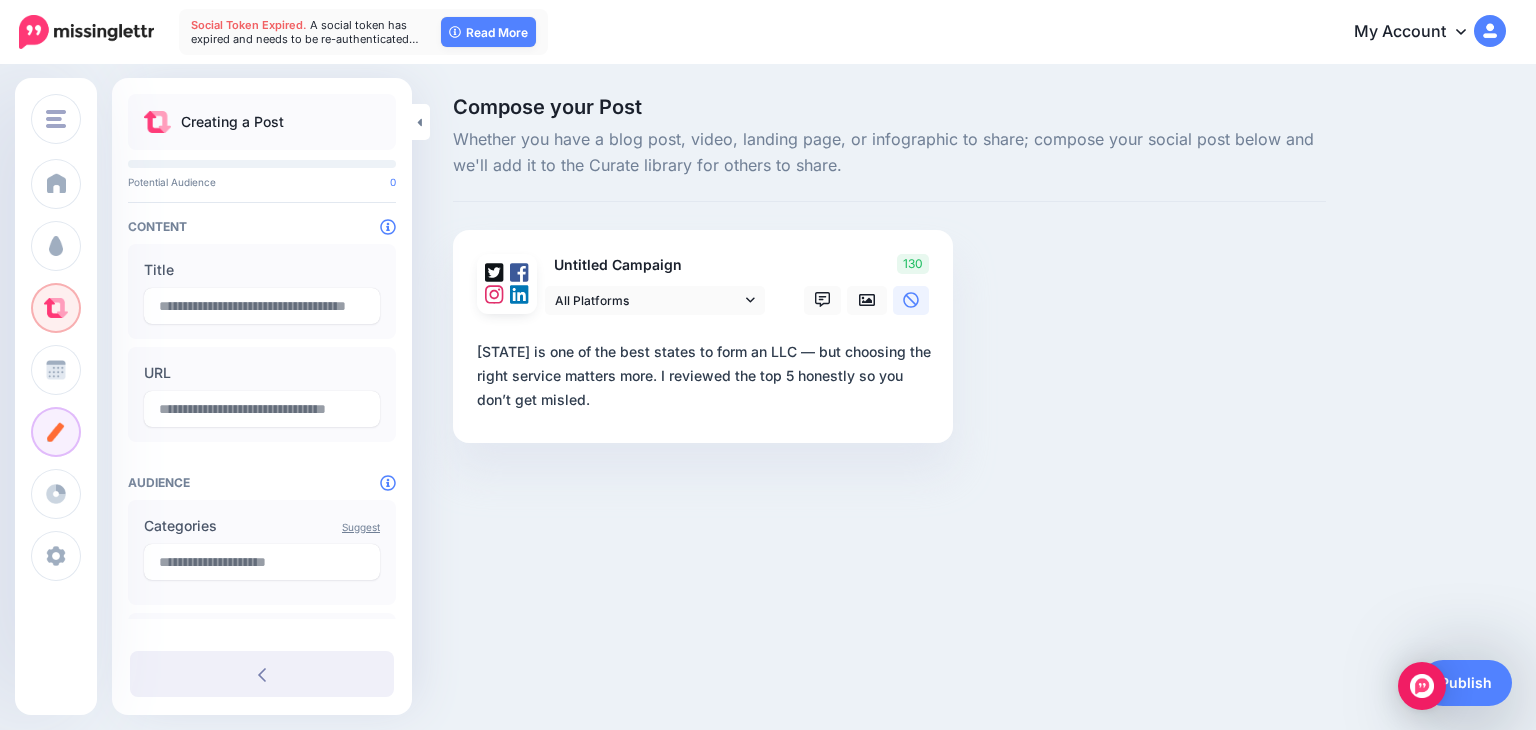 click on "**********" at bounding box center (707, 376) 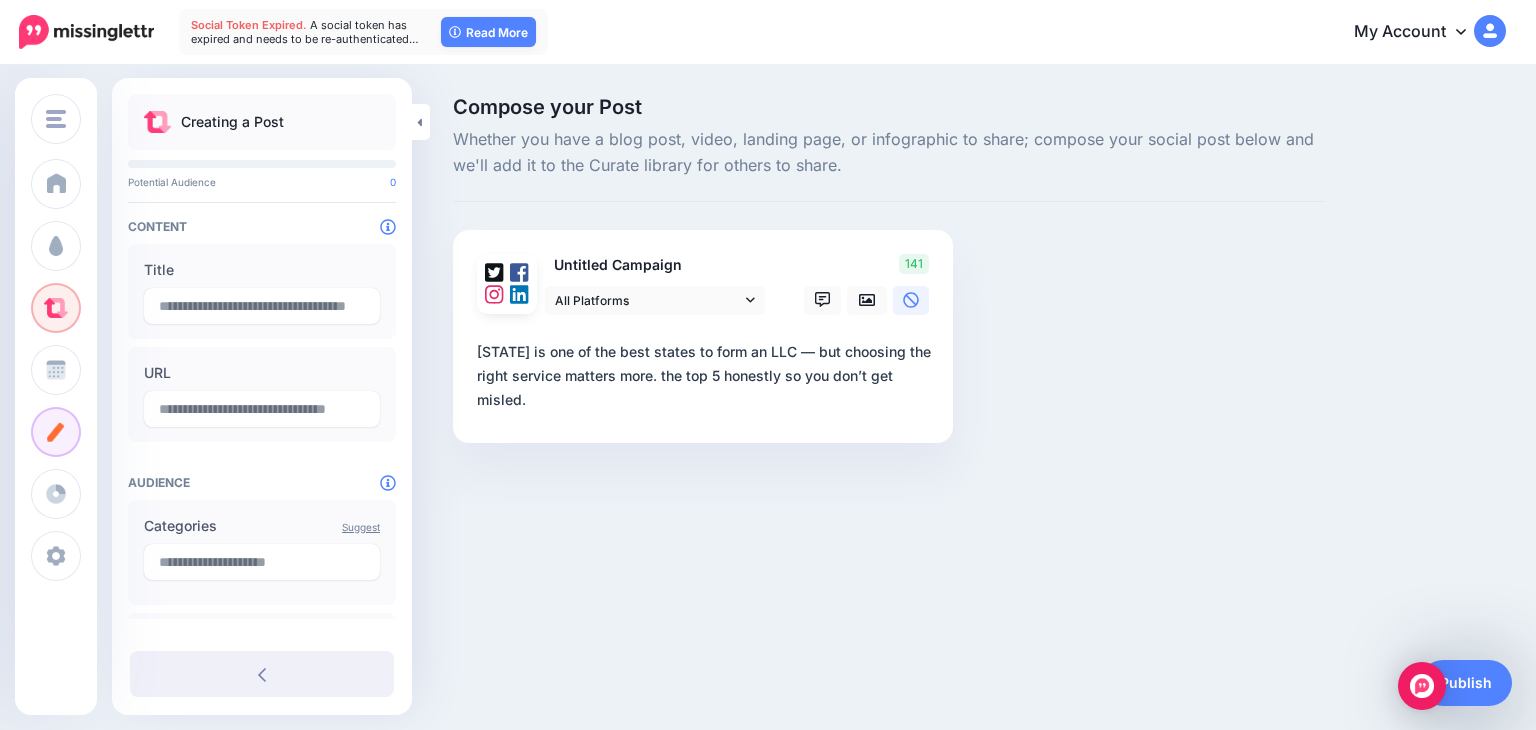click on "**********" at bounding box center [707, 376] 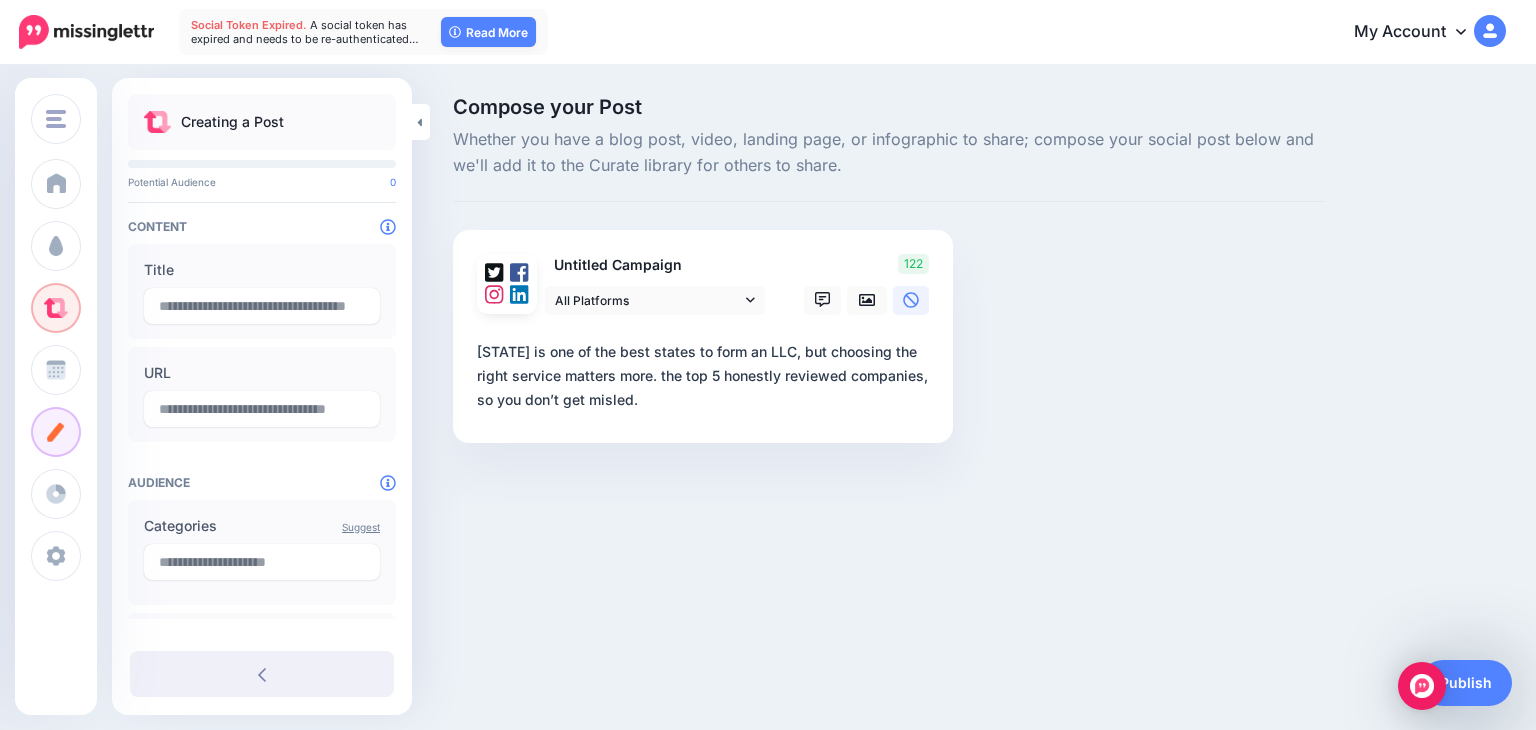 click on "**********" at bounding box center [707, 376] 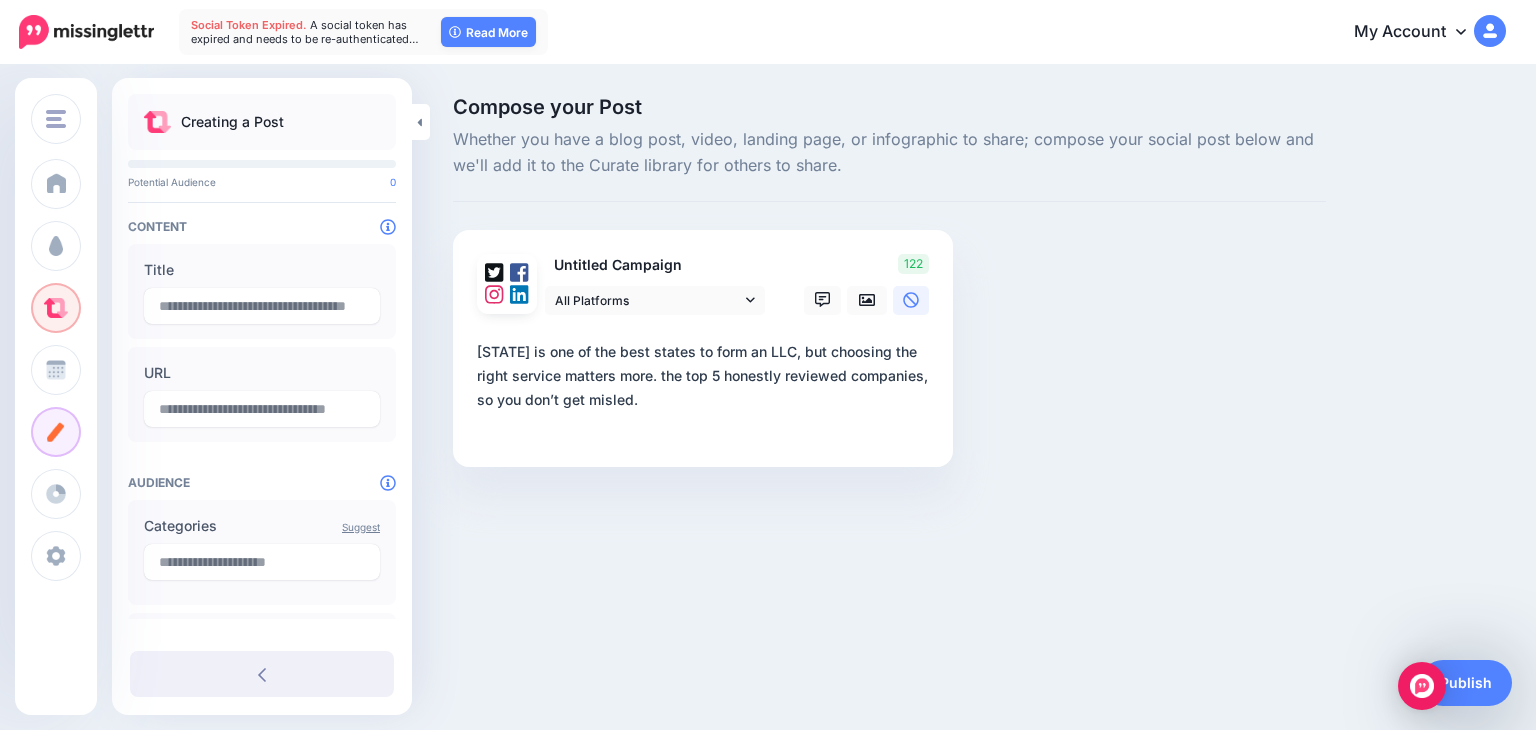 paste on "**********" 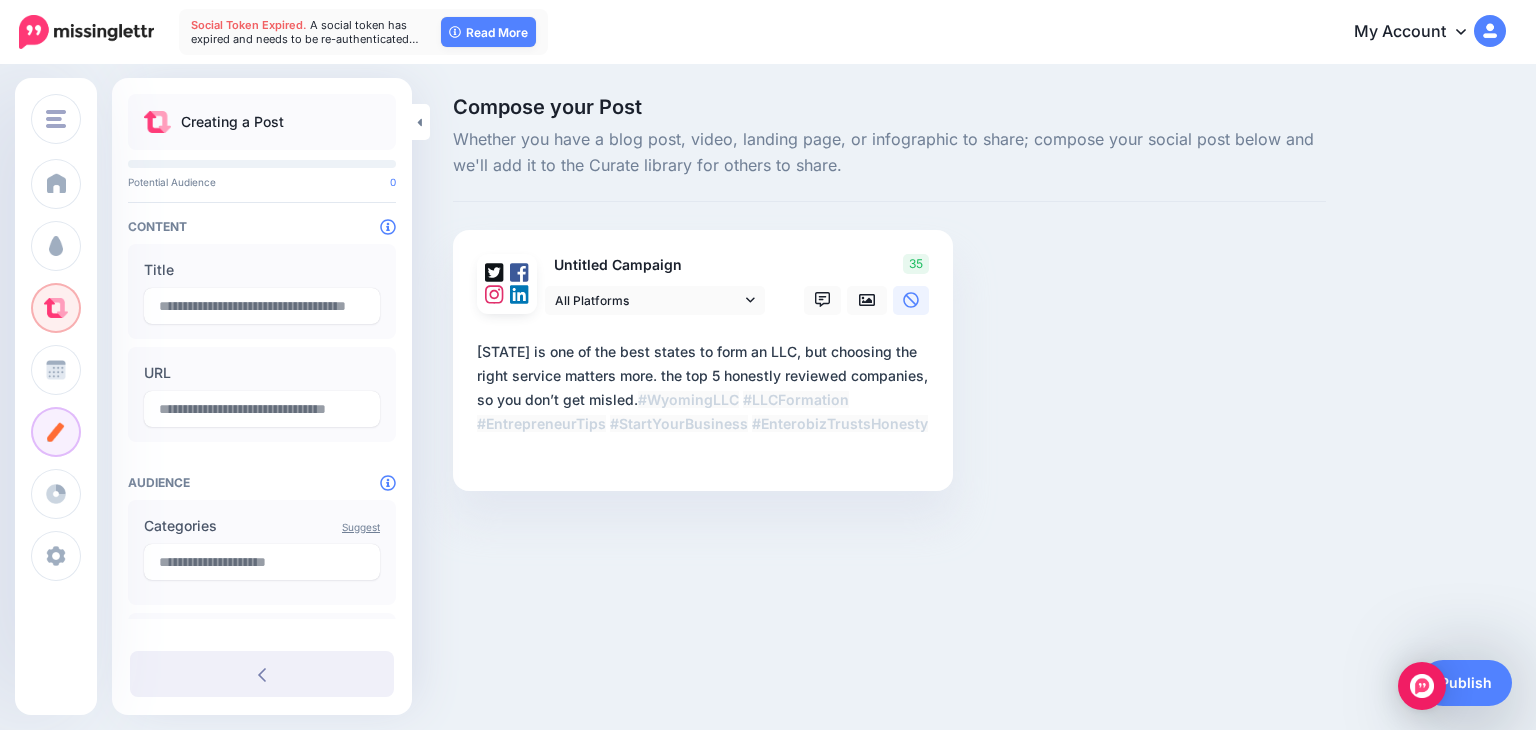 type on "**********" 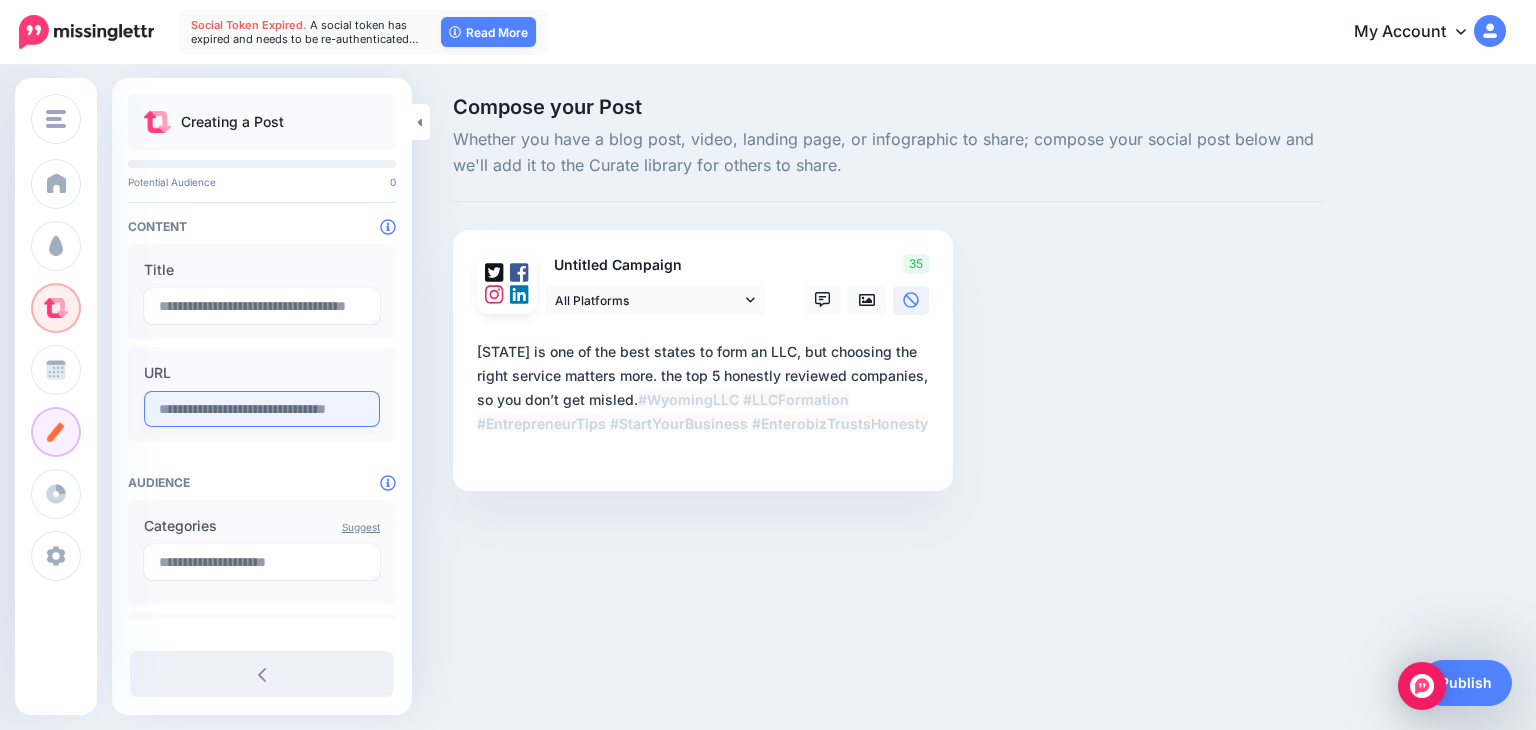 click at bounding box center (262, 409) 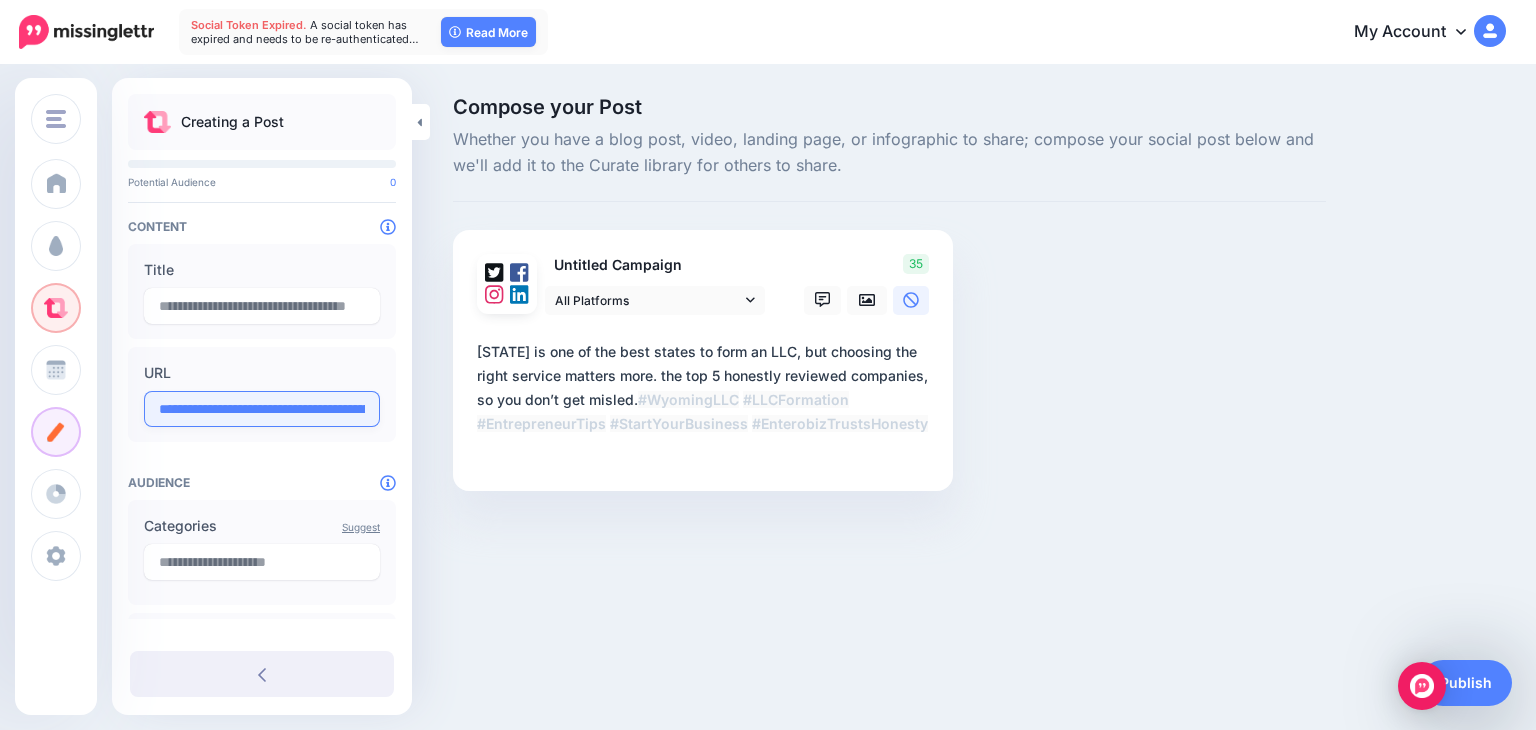 scroll, scrollTop: 0, scrollLeft: 158, axis: horizontal 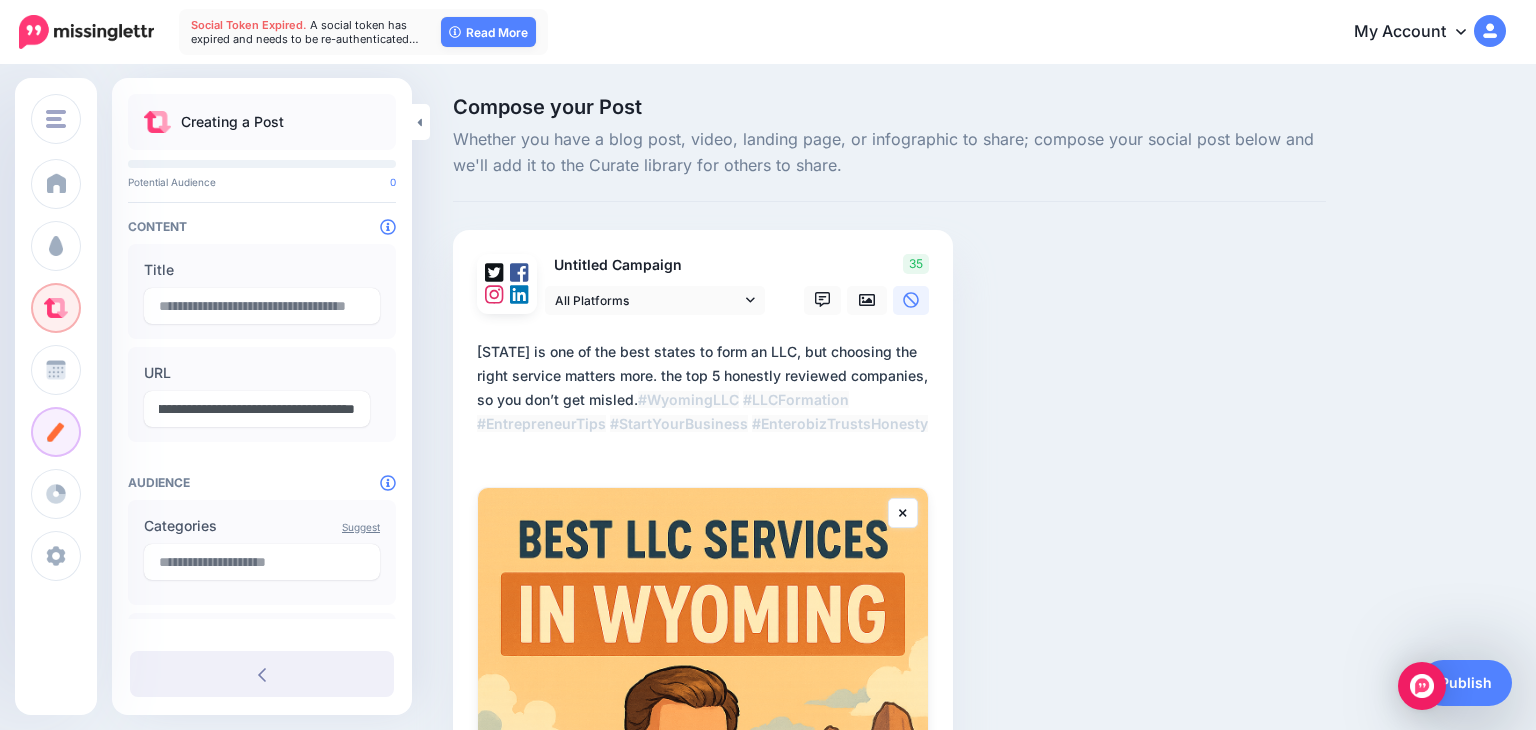 type on "**********" 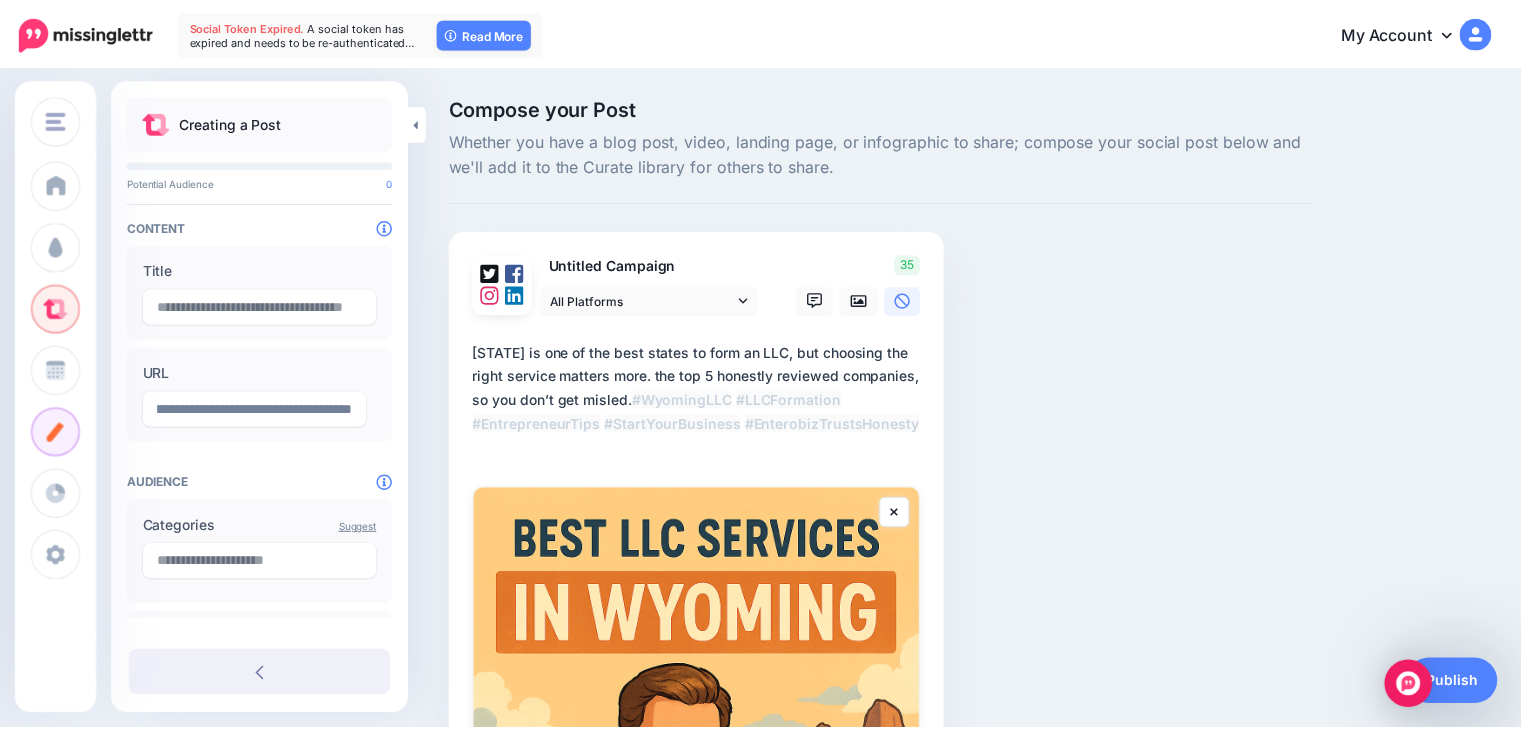 scroll, scrollTop: 0, scrollLeft: 0, axis: both 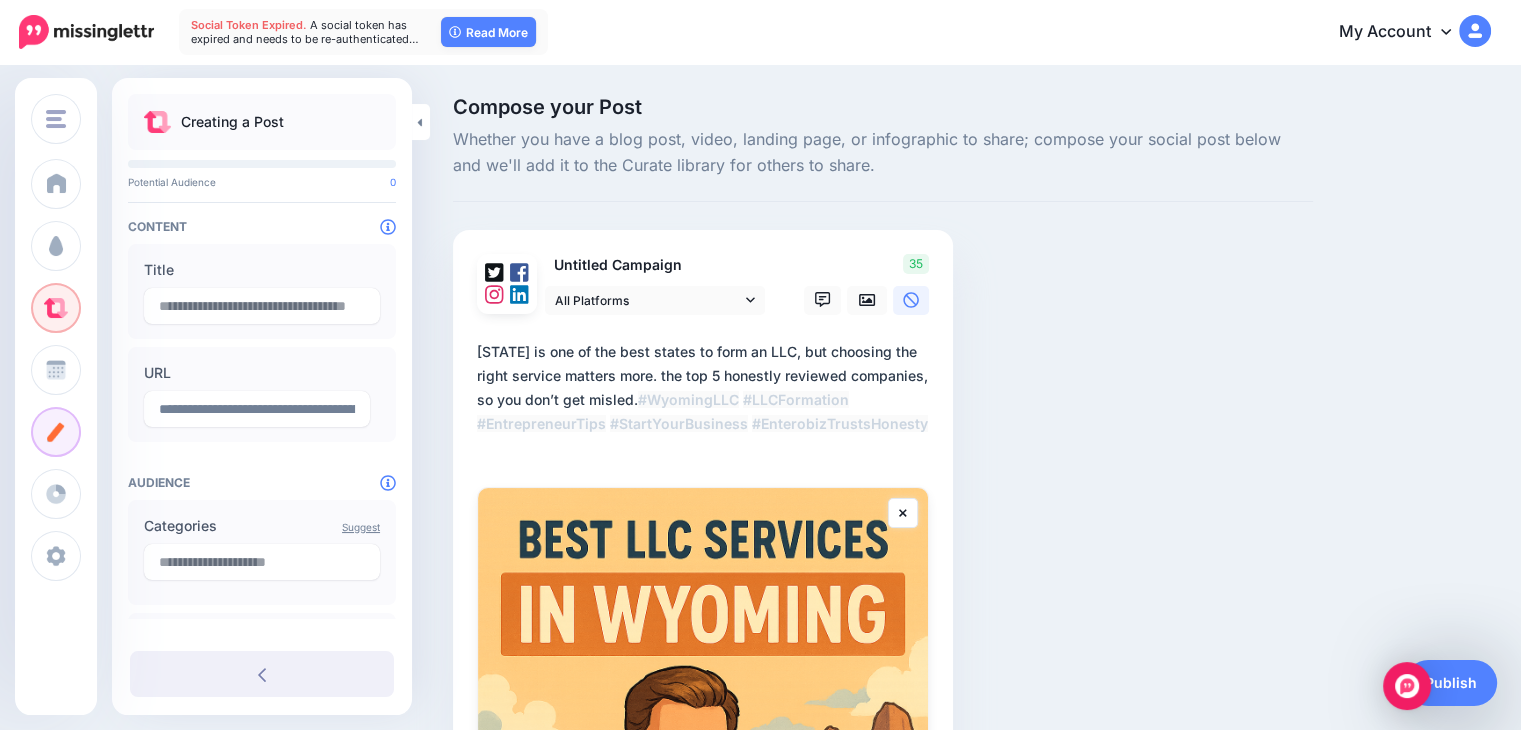 drag, startPoint x: 400, startPoint y: 307, endPoint x: 409, endPoint y: 352, distance: 45.891174 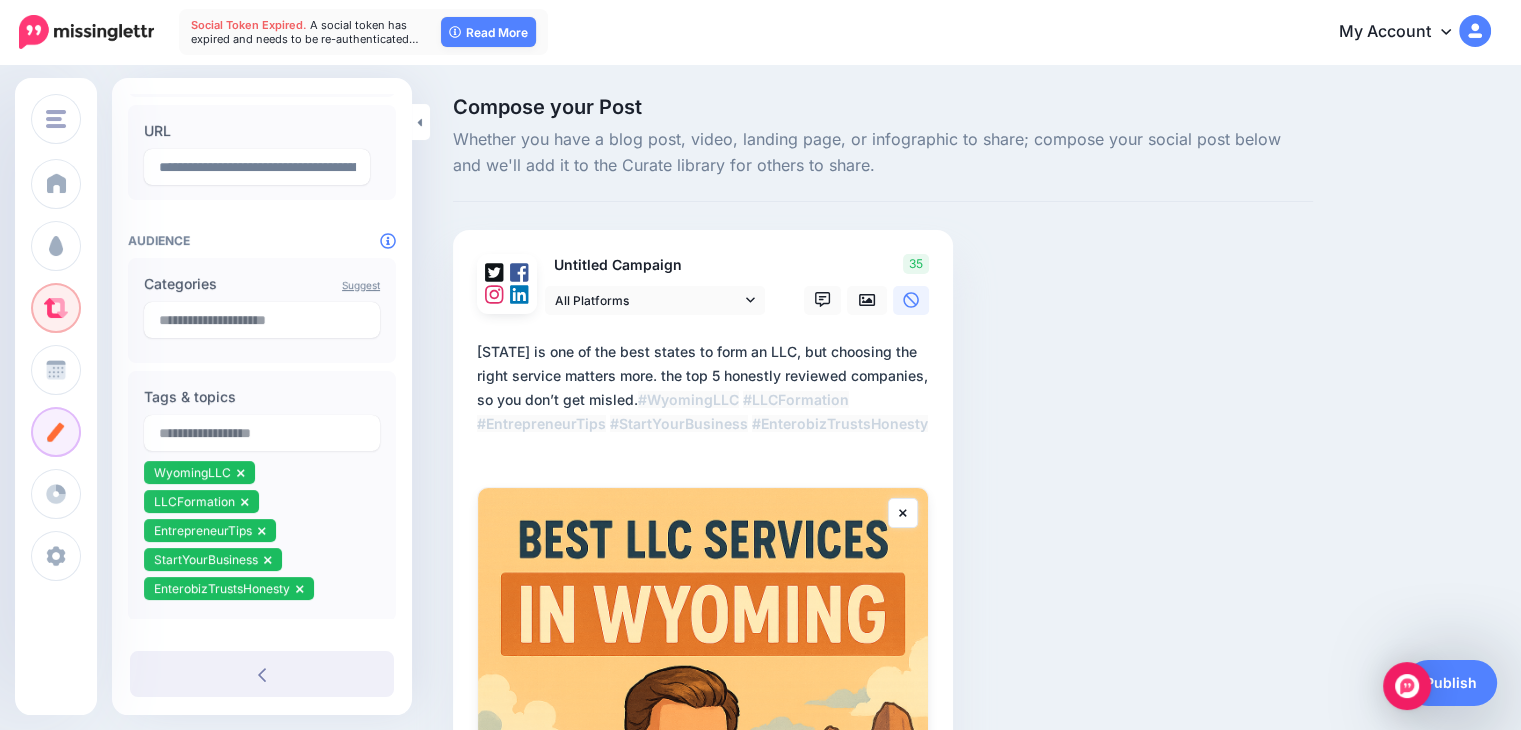 scroll, scrollTop: 244, scrollLeft: 0, axis: vertical 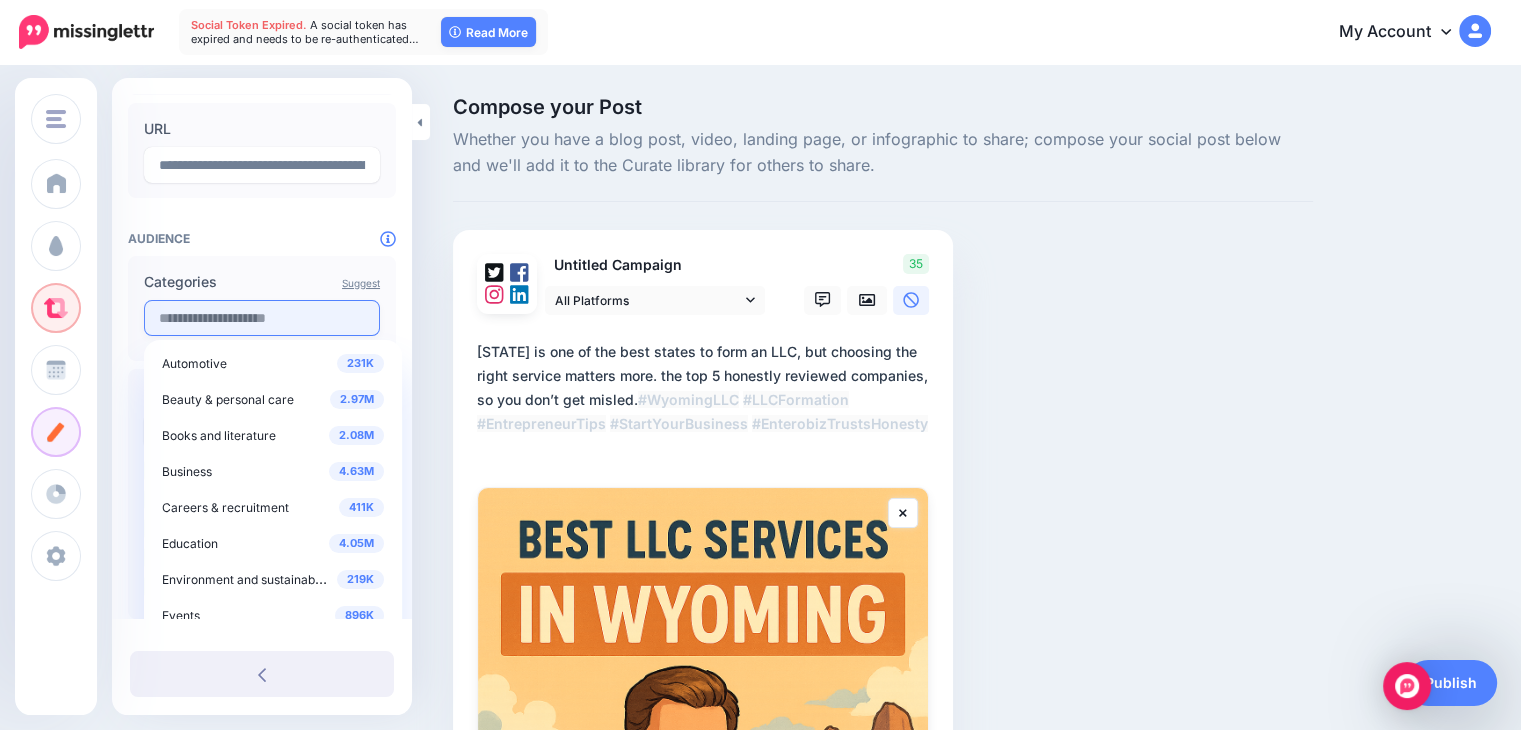 click at bounding box center [262, 318] 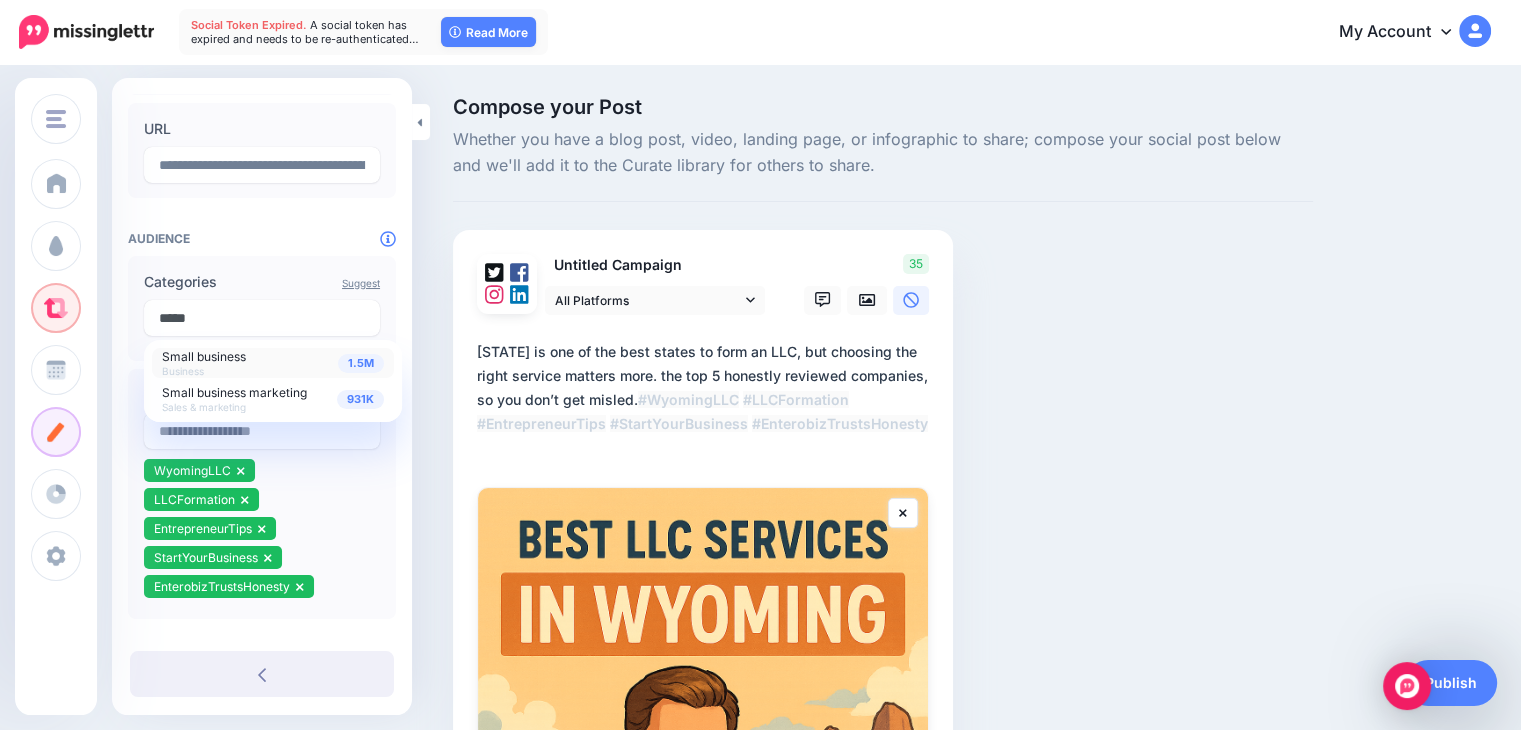 type on "*****" 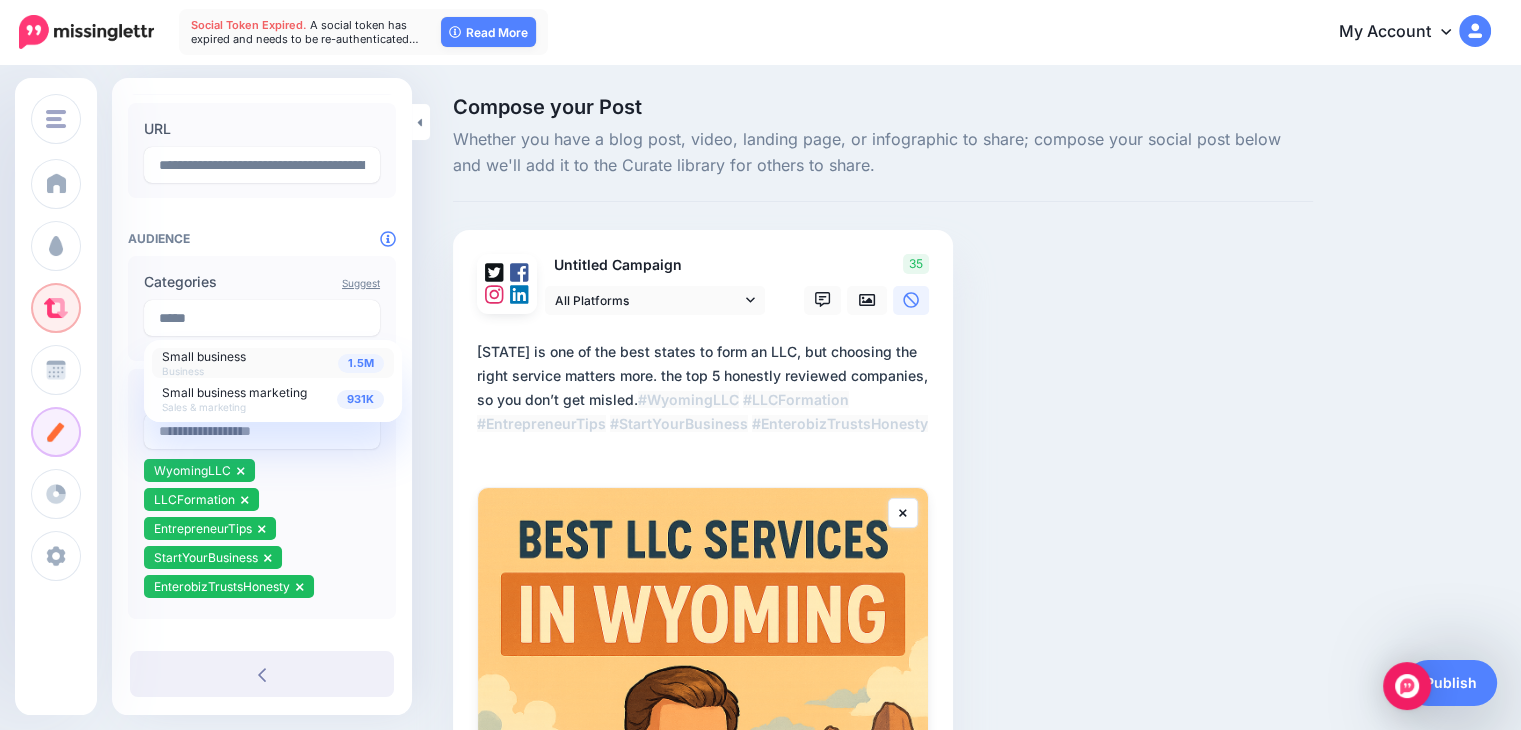 click on "1.5M
Small business
Business" at bounding box center (273, 363) 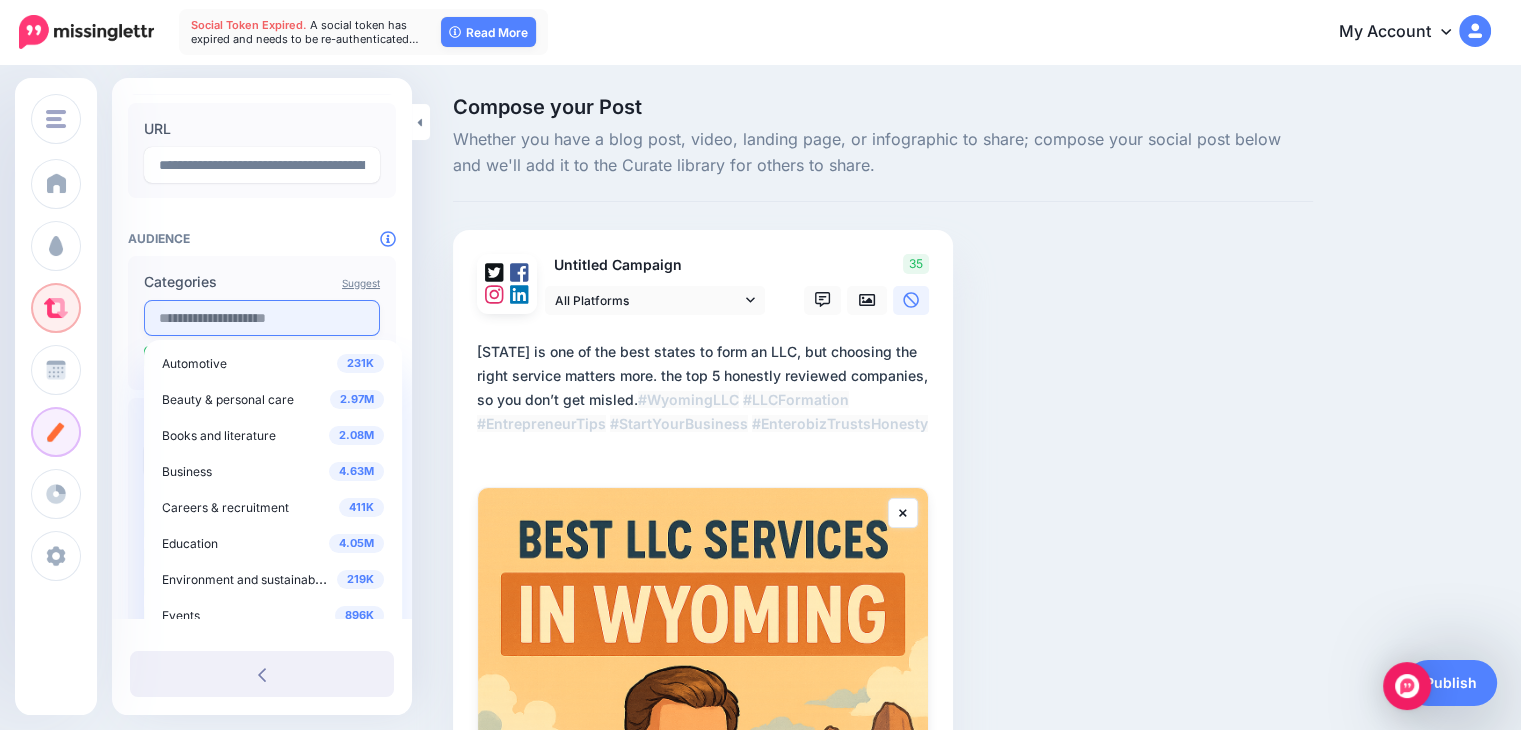 click at bounding box center [262, 318] 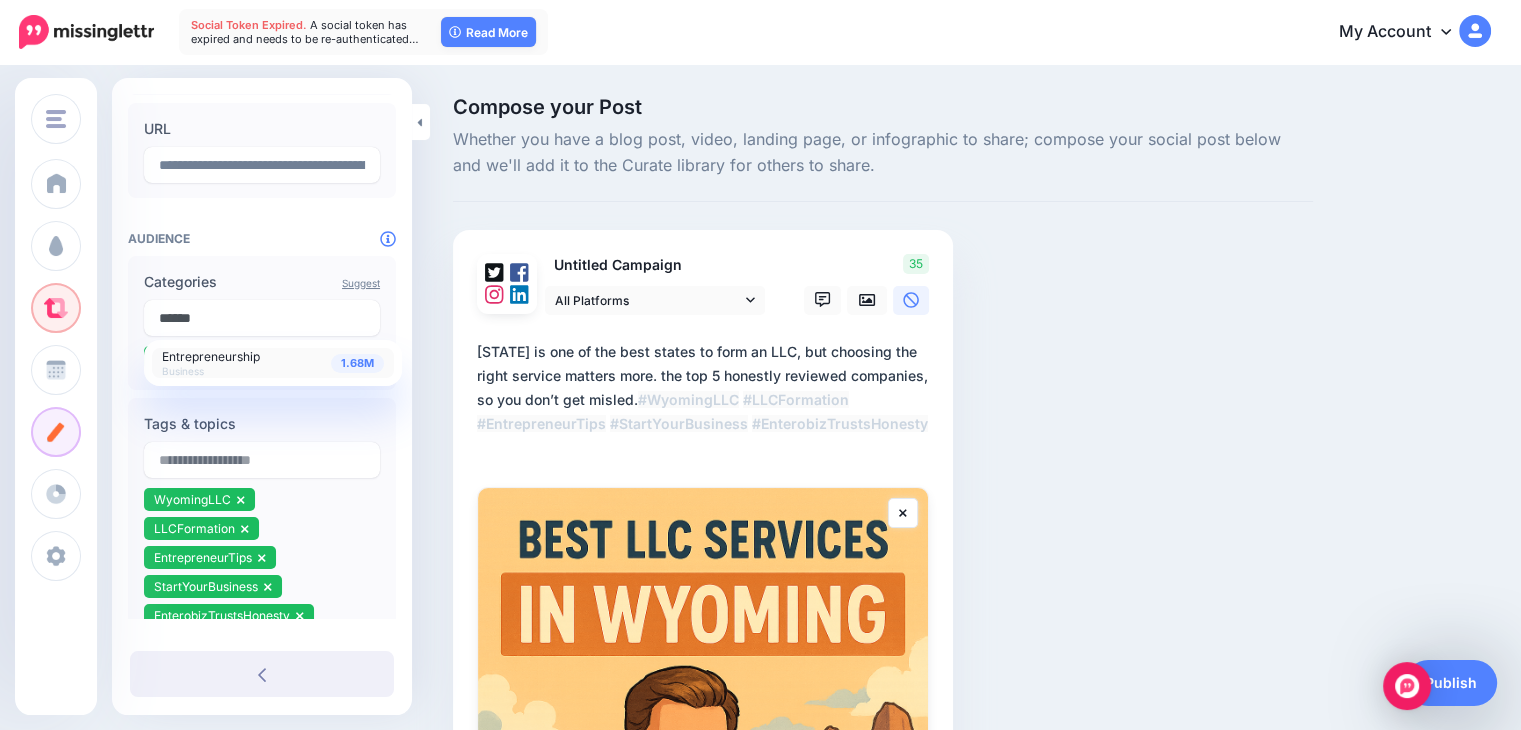 type on "******" 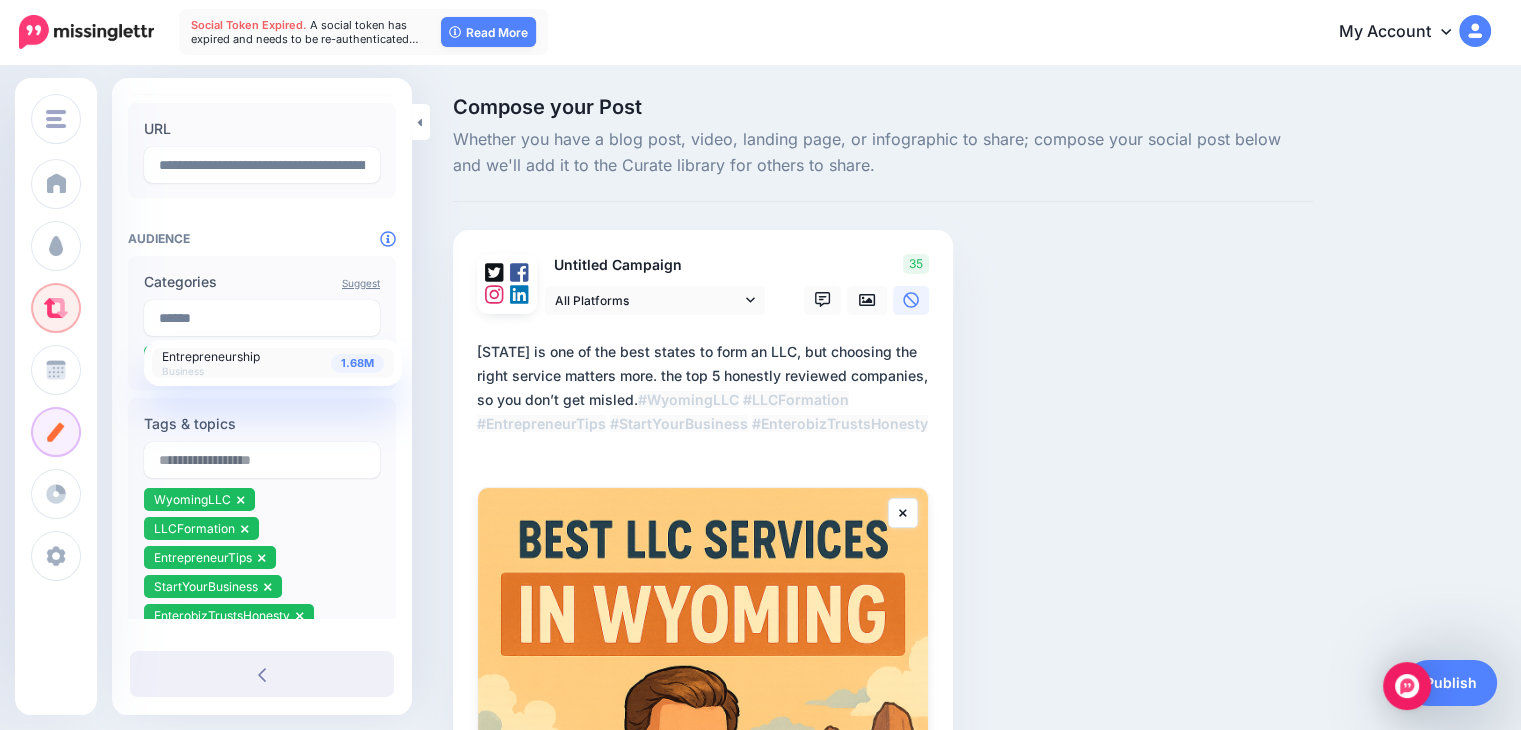 click on "1.68M
Entrepreneurship
Business" at bounding box center (273, 363) 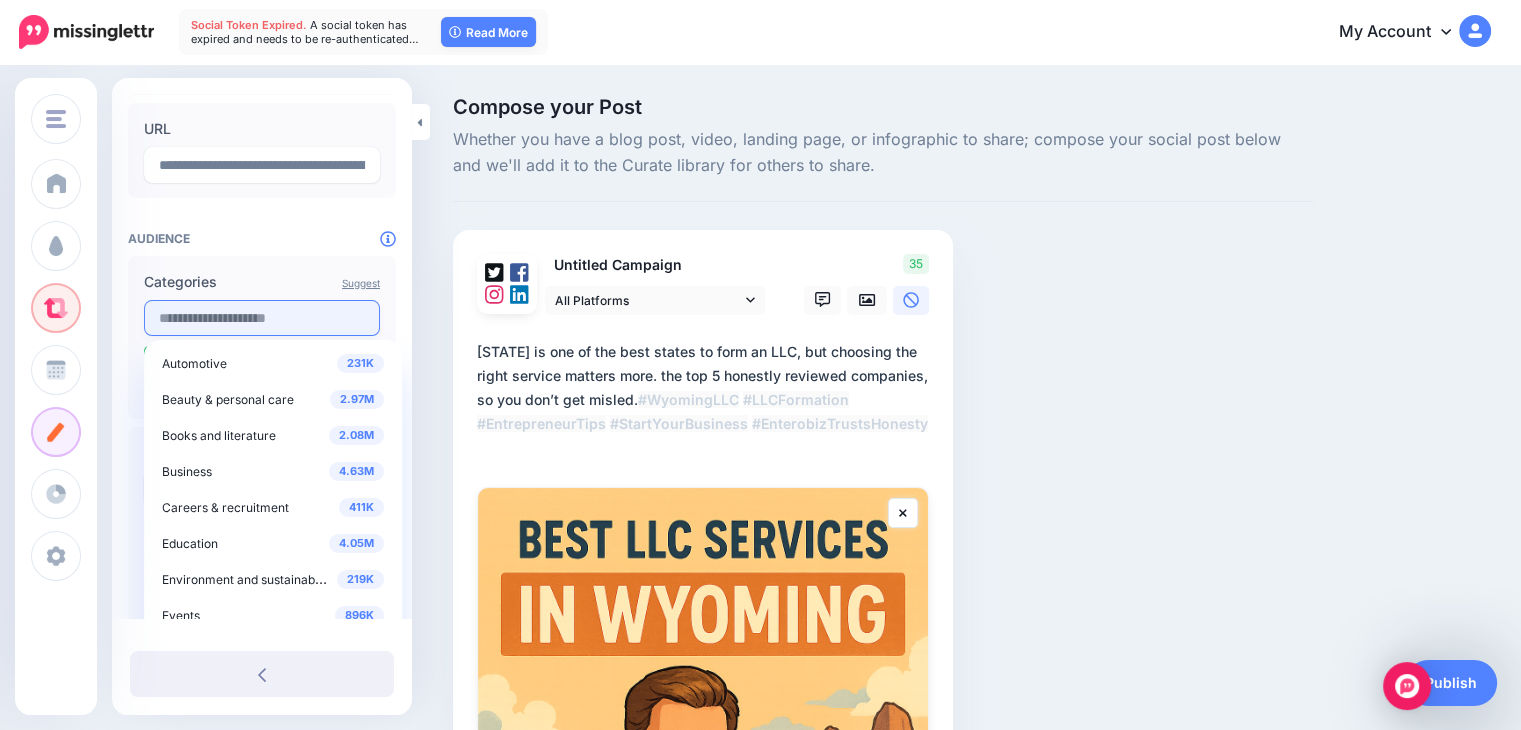 click at bounding box center (262, 318) 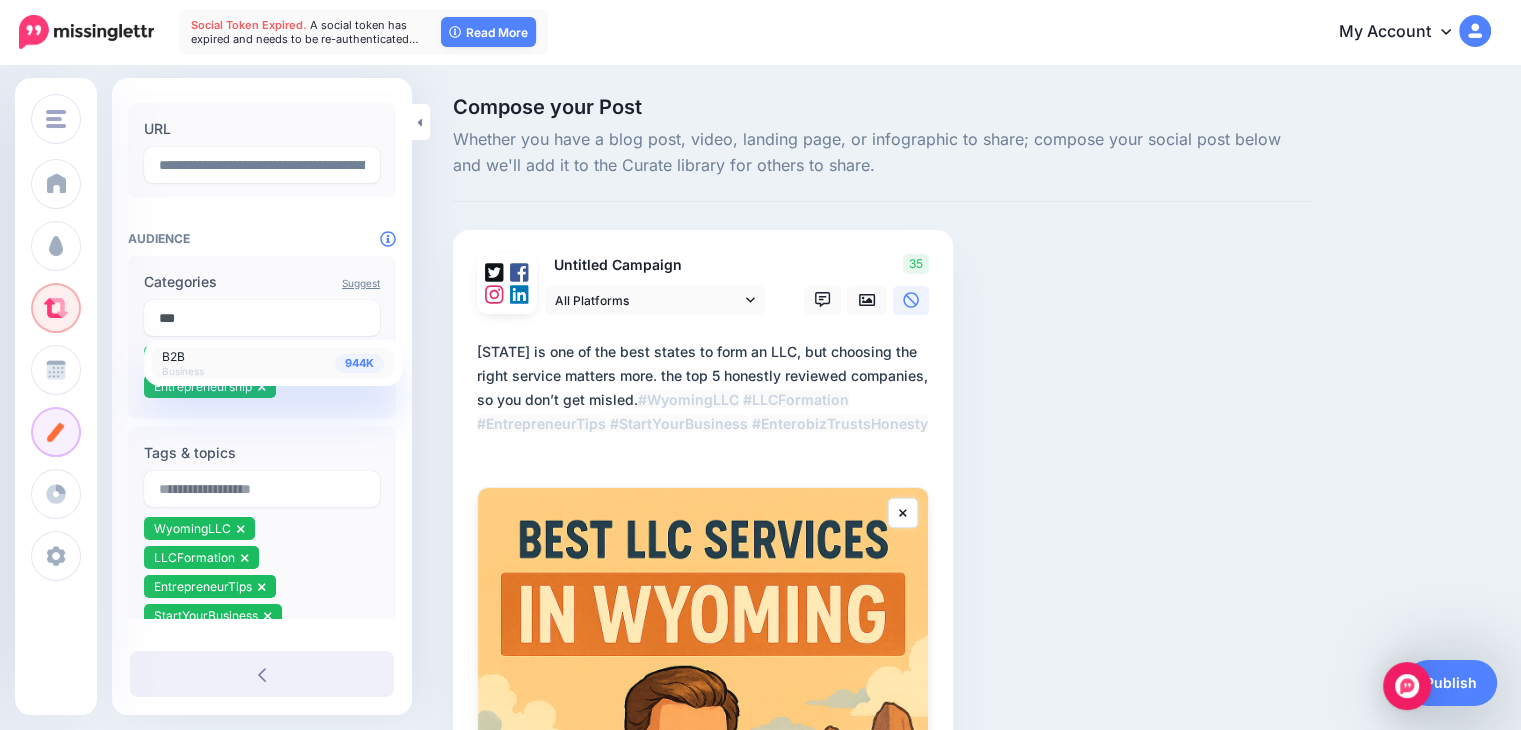 type on "***" 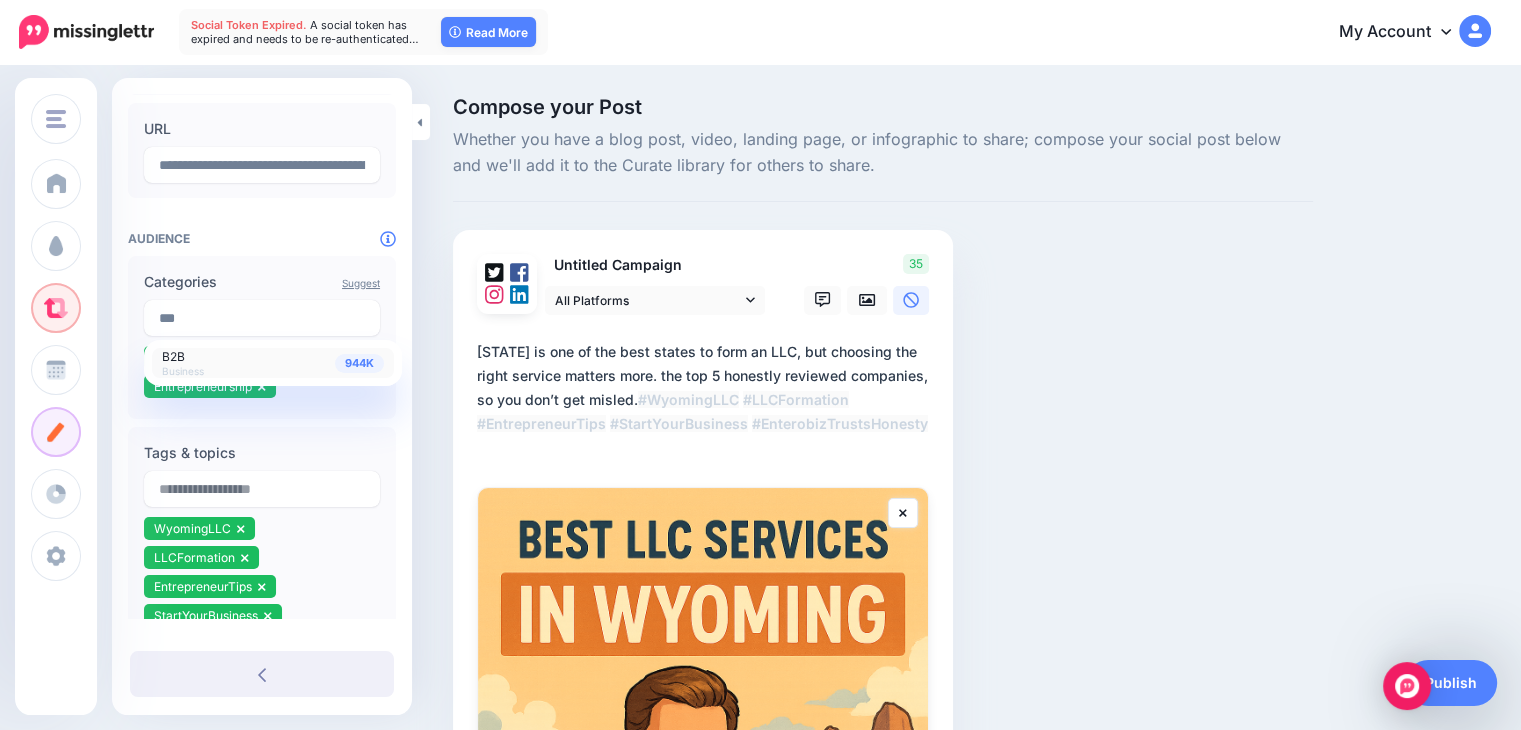 click on "944K
B2B
Business" at bounding box center (273, 363) 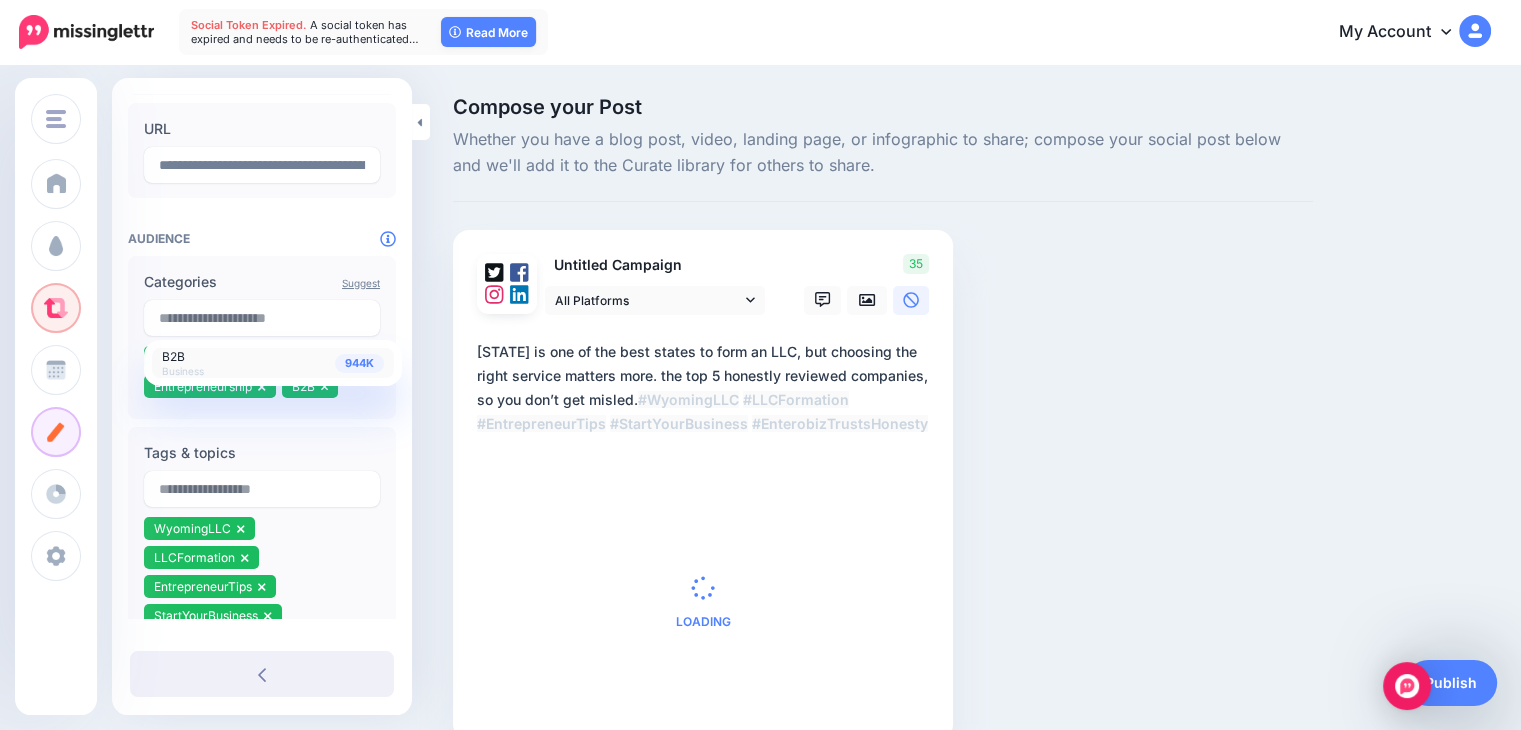 click on "Compose your Post
Whether you have a blog post, video, landing page, or infographic to share; compose your social post below and we'll add it to the Curate library for others to share.
Untitled Campaign" at bounding box center [883, 448] 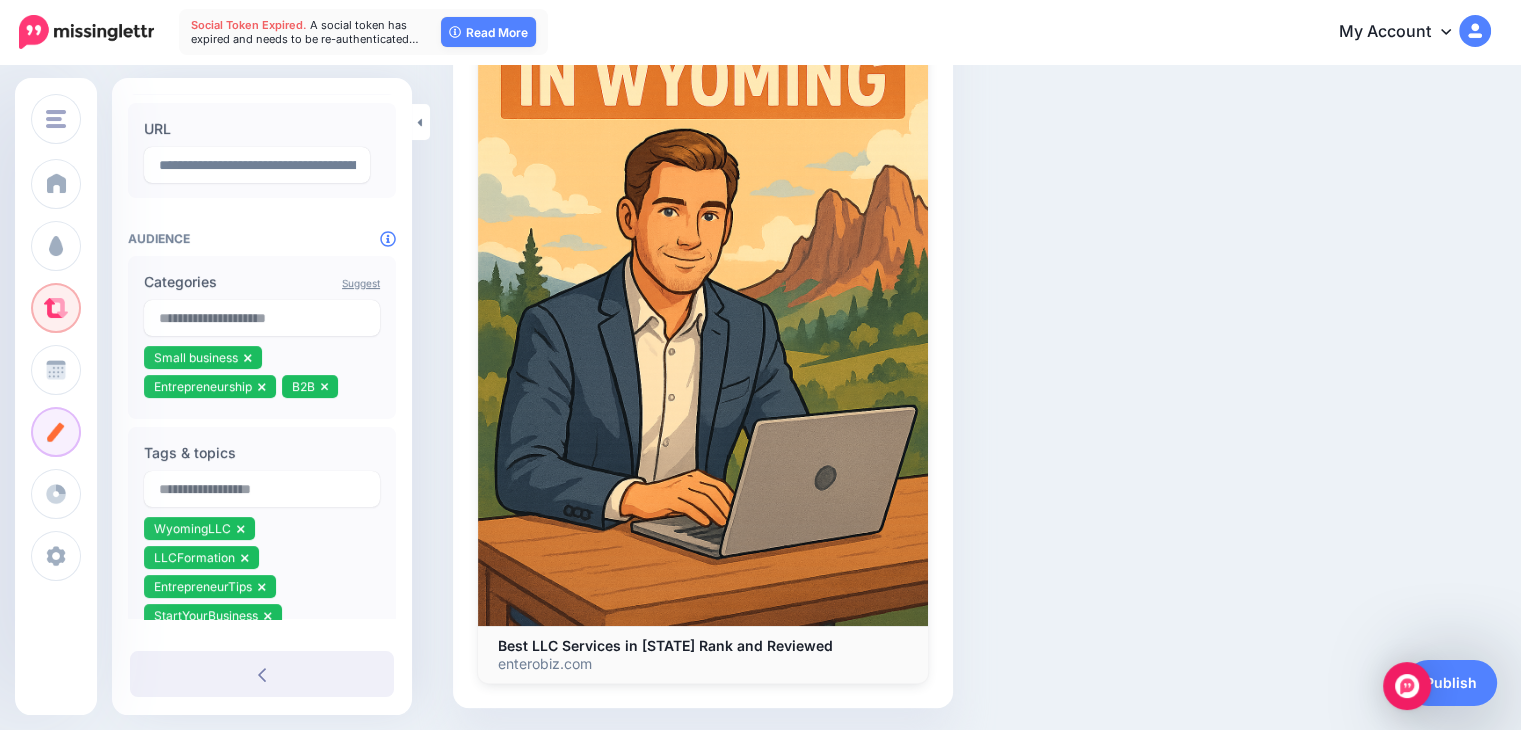 scroll, scrollTop: 605, scrollLeft: 0, axis: vertical 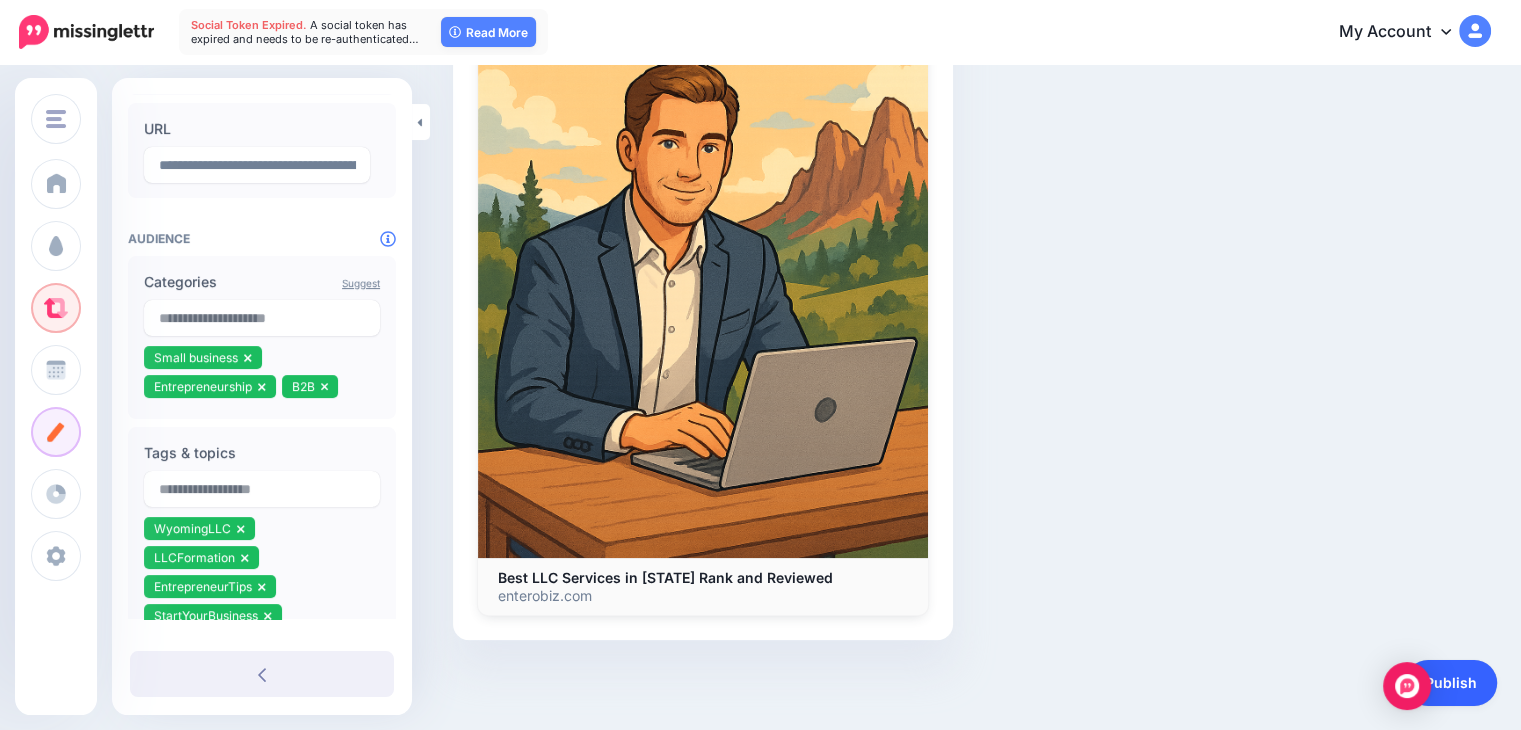 click on "Publish" at bounding box center (1451, 683) 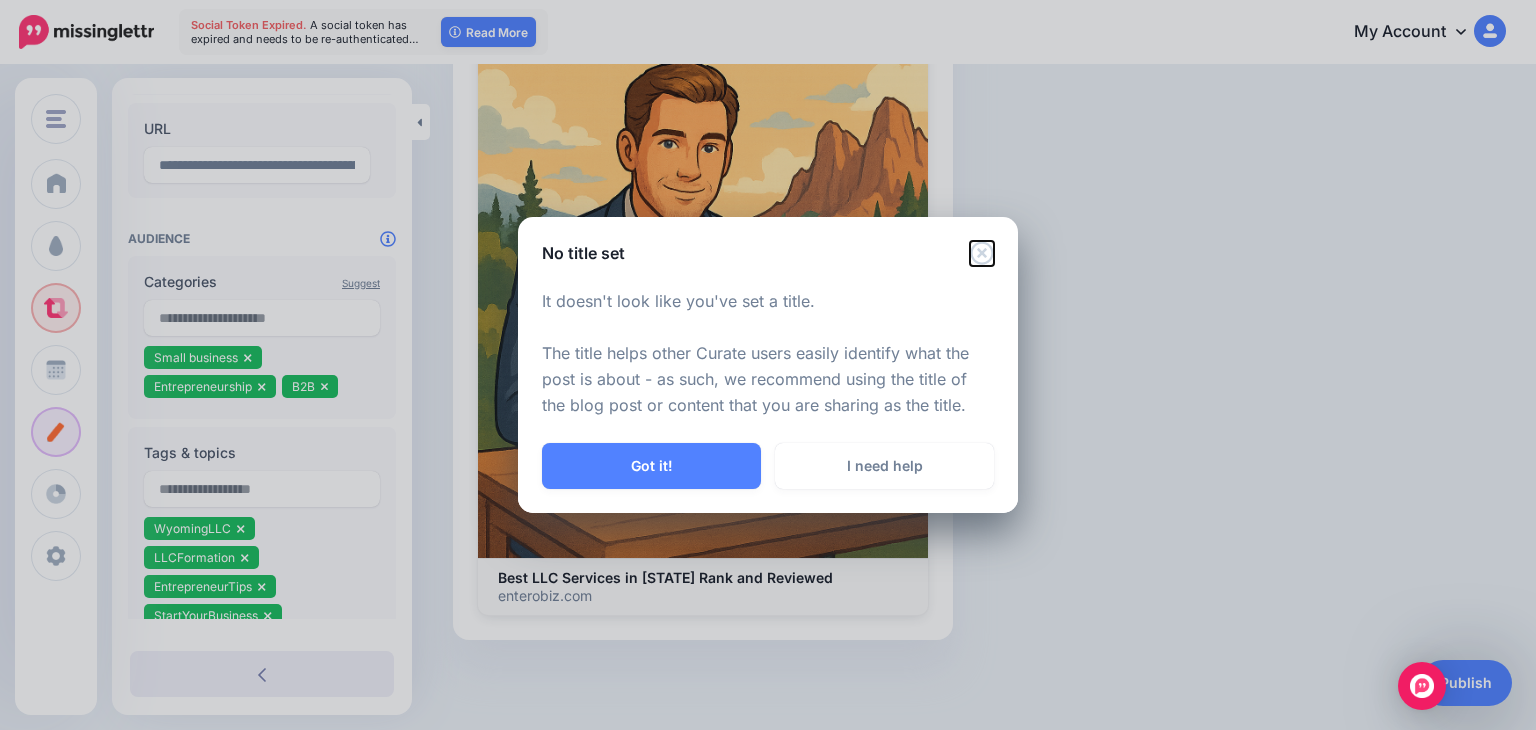 click 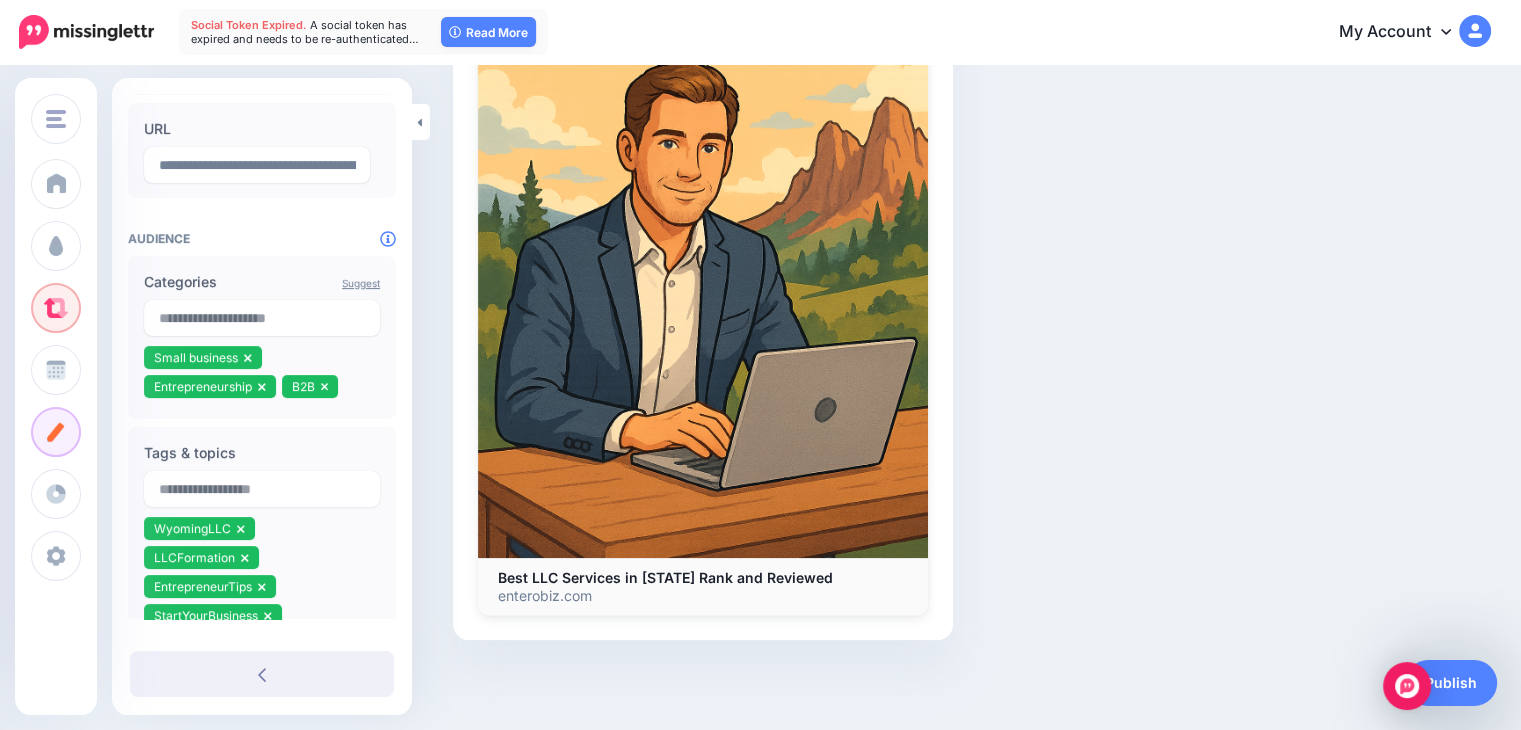 scroll, scrollTop: 0, scrollLeft: 0, axis: both 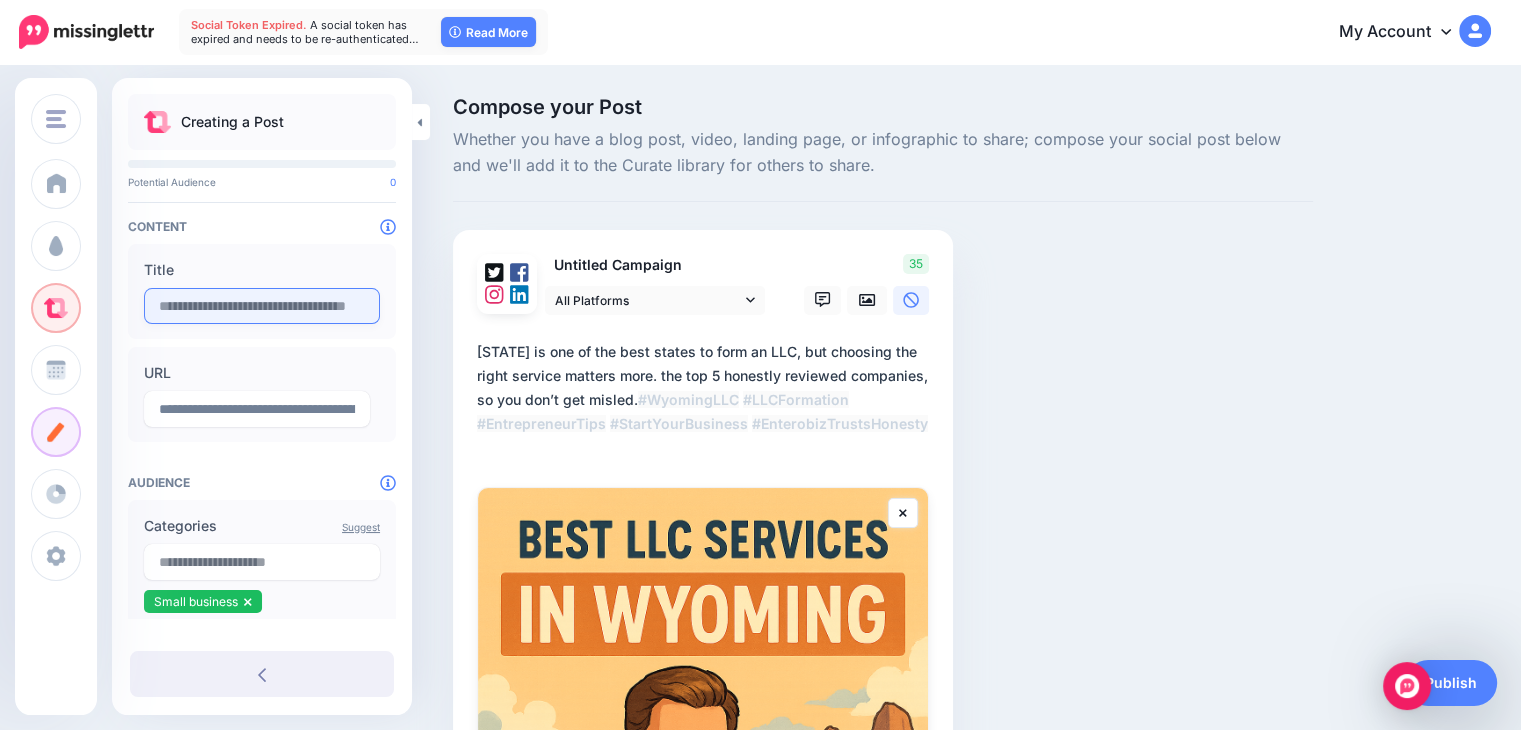 click at bounding box center [262, 306] 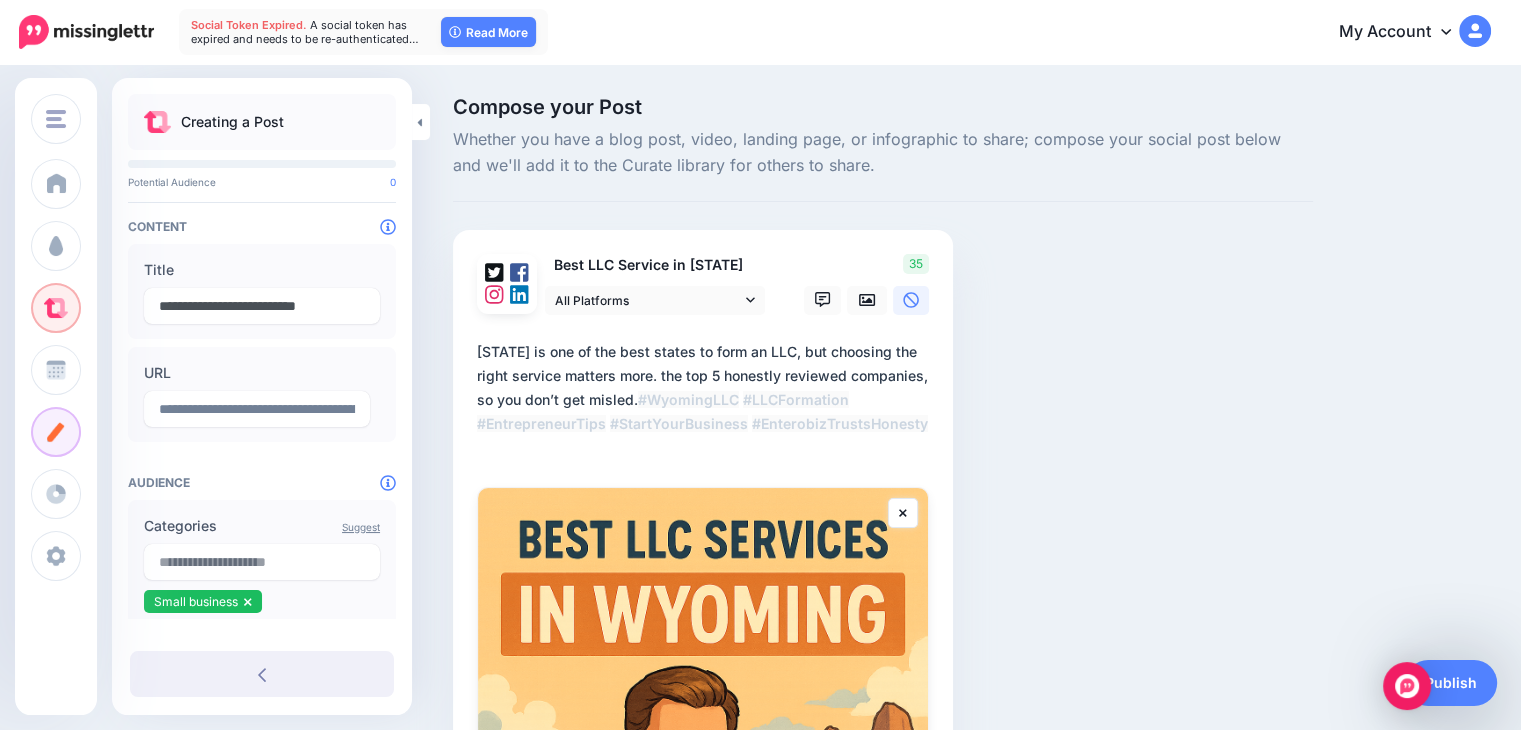 type on "**********" 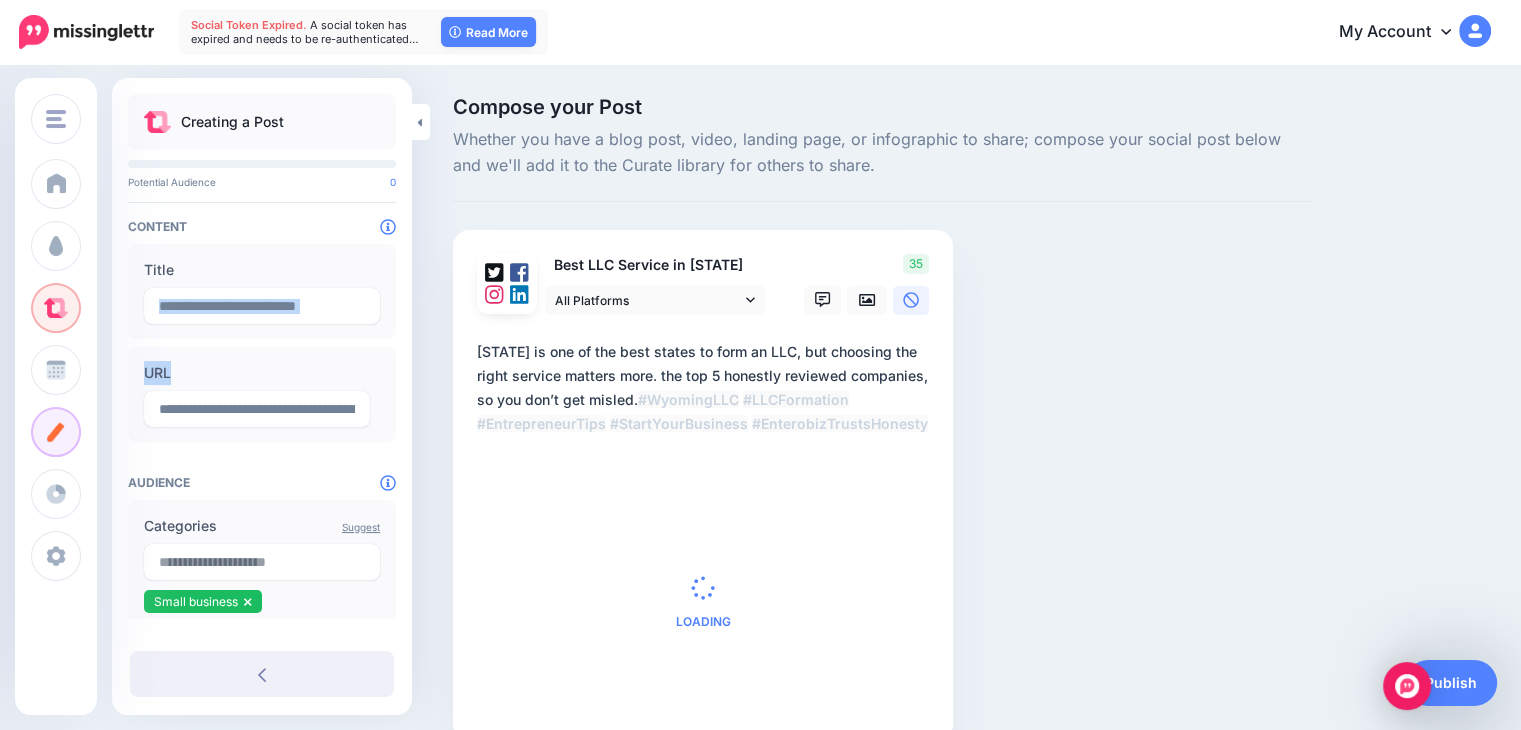 drag, startPoint x: 401, startPoint y: 277, endPoint x: 406, endPoint y: 417, distance: 140.08926 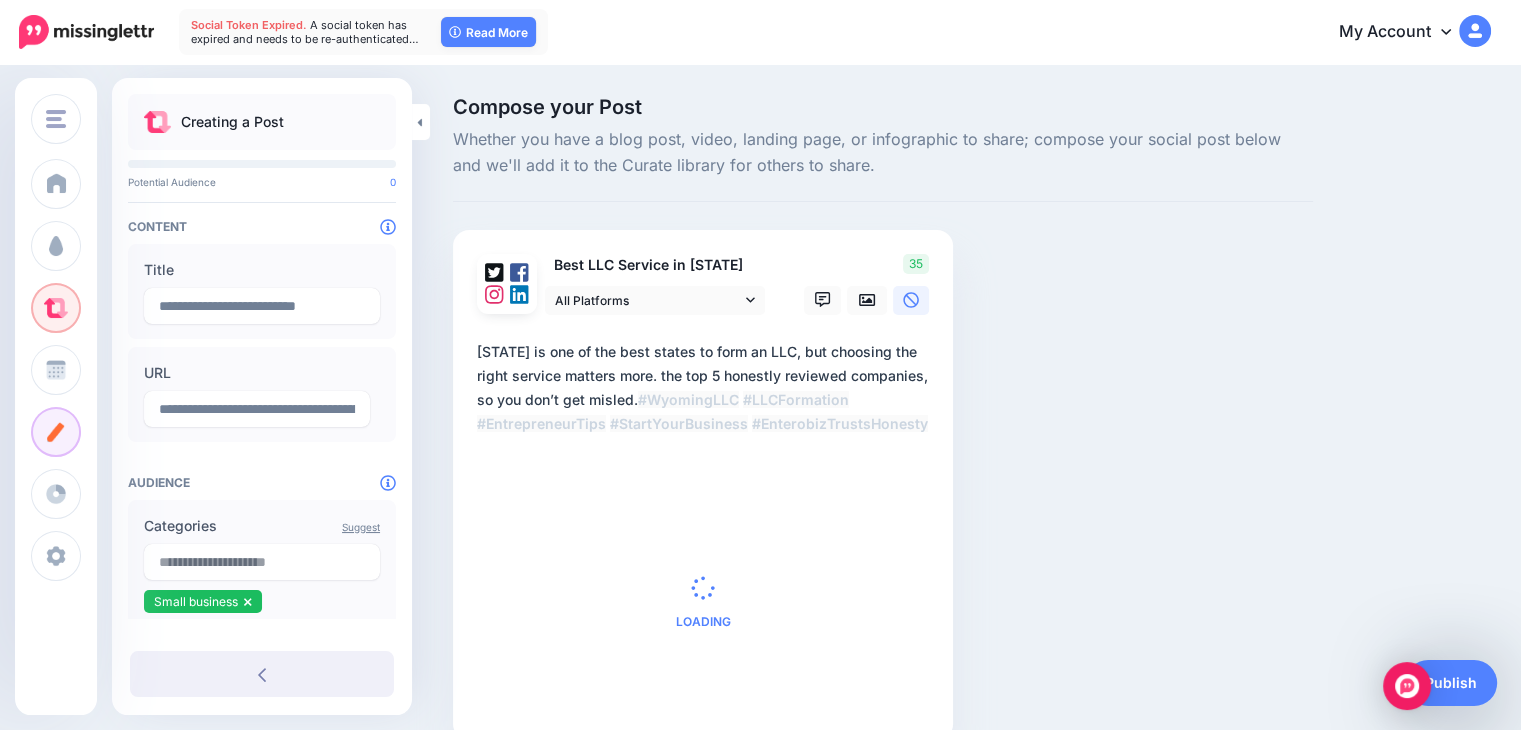 click on "Compose your Post
Whether you have a blog post, video, landing page, or infographic to share; compose your social post below and we'll add it to the Curate library for others to share.
Best LLC Service in [STATE]" at bounding box center (760, 448) 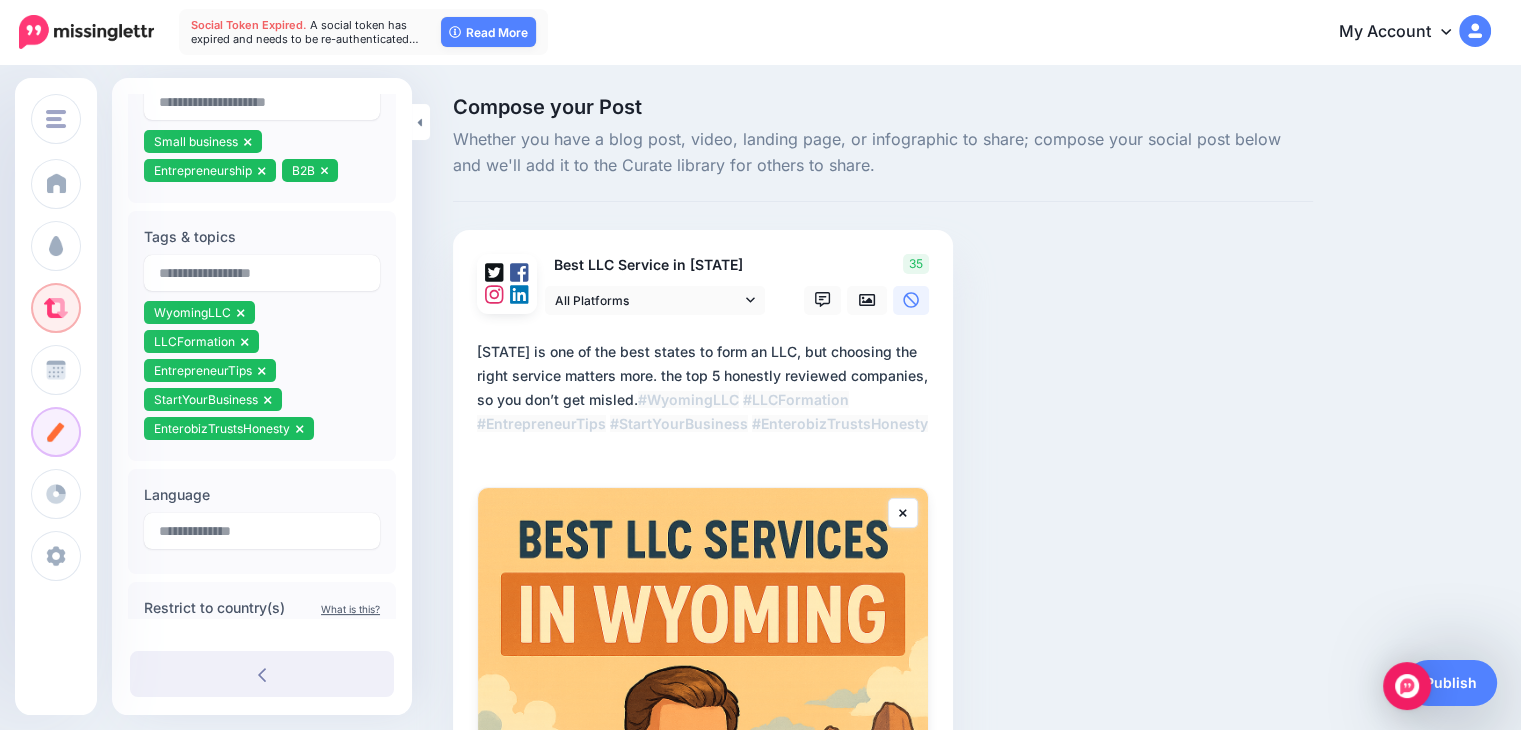 scroll, scrollTop: 552, scrollLeft: 0, axis: vertical 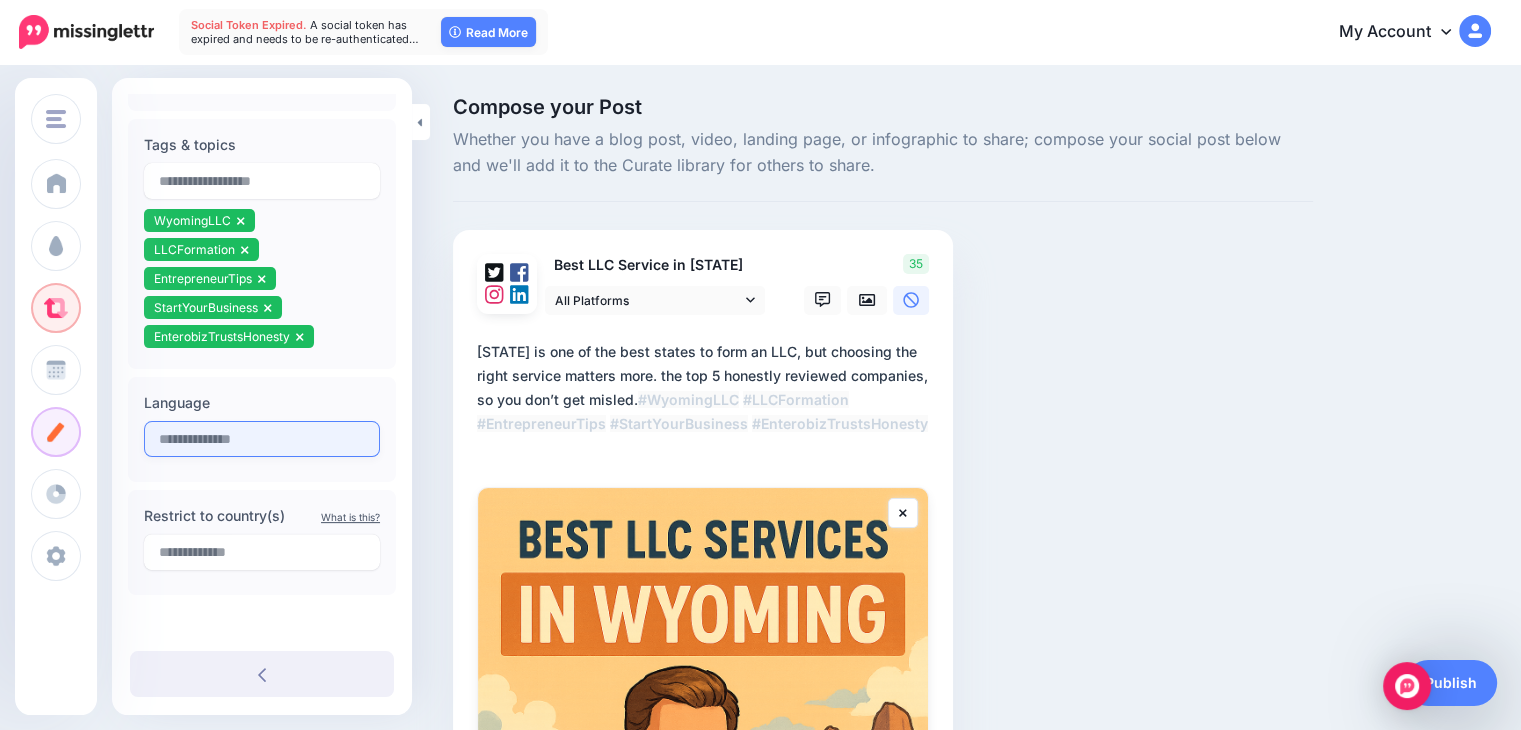 click on "Language" at bounding box center [262, 429] 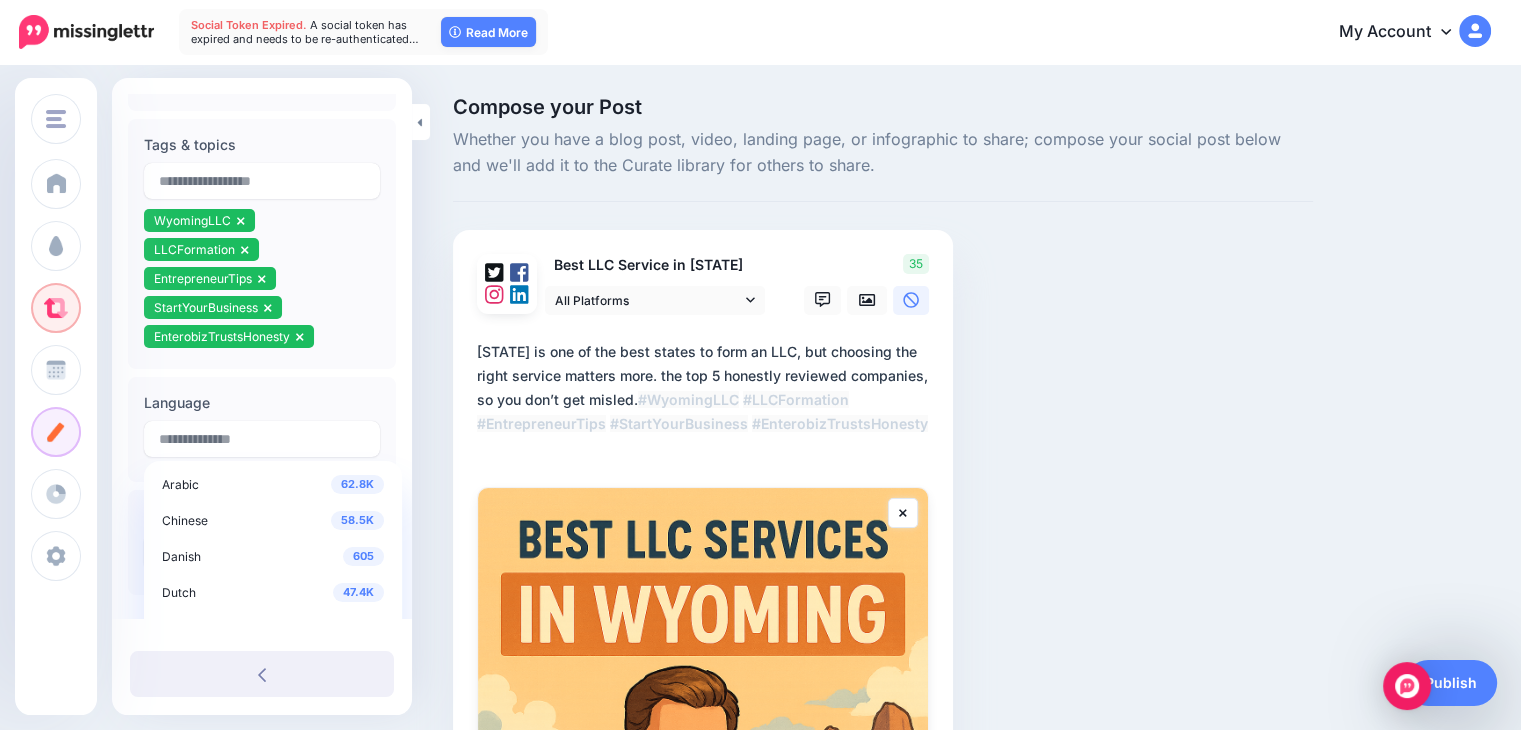 drag, startPoint x: 404, startPoint y: 469, endPoint x: 407, endPoint y: 487, distance: 18.248287 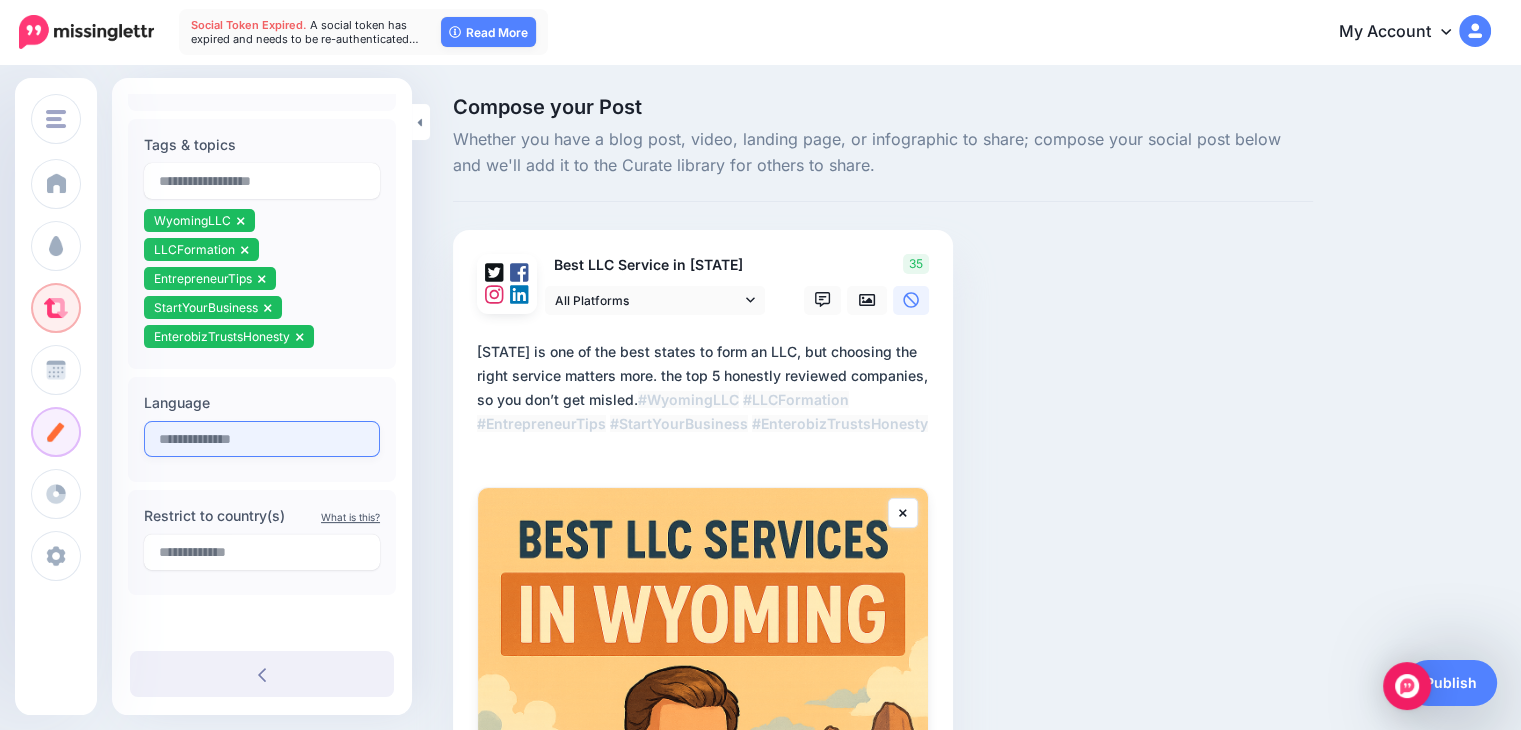 click on "Language
62.8K
Arabic
58.5K
Chinese
605
Danish
47.4K
Dutch
19.9M
English
9.8K
Finnish" at bounding box center [262, 429] 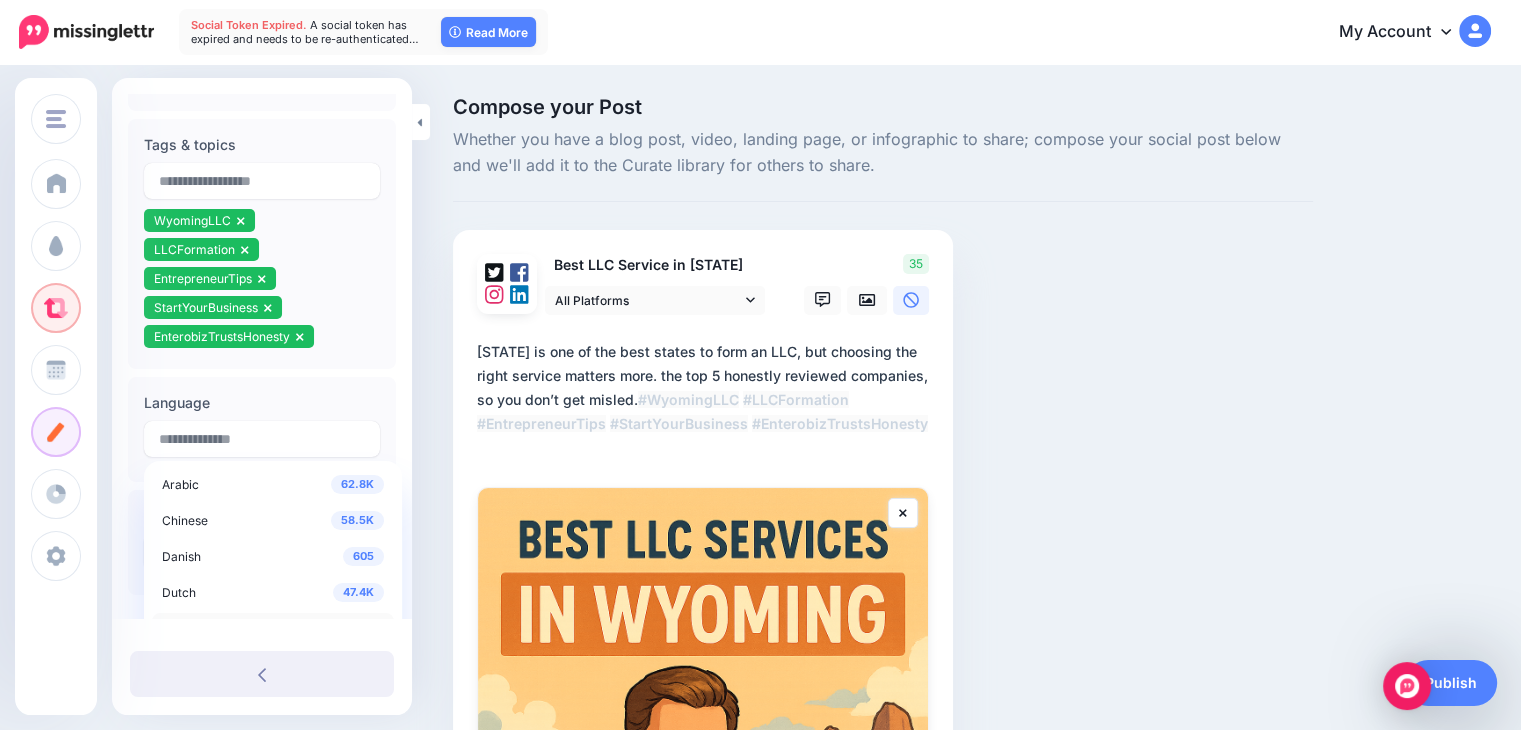 click on "19.9M
English" at bounding box center (273, 628) 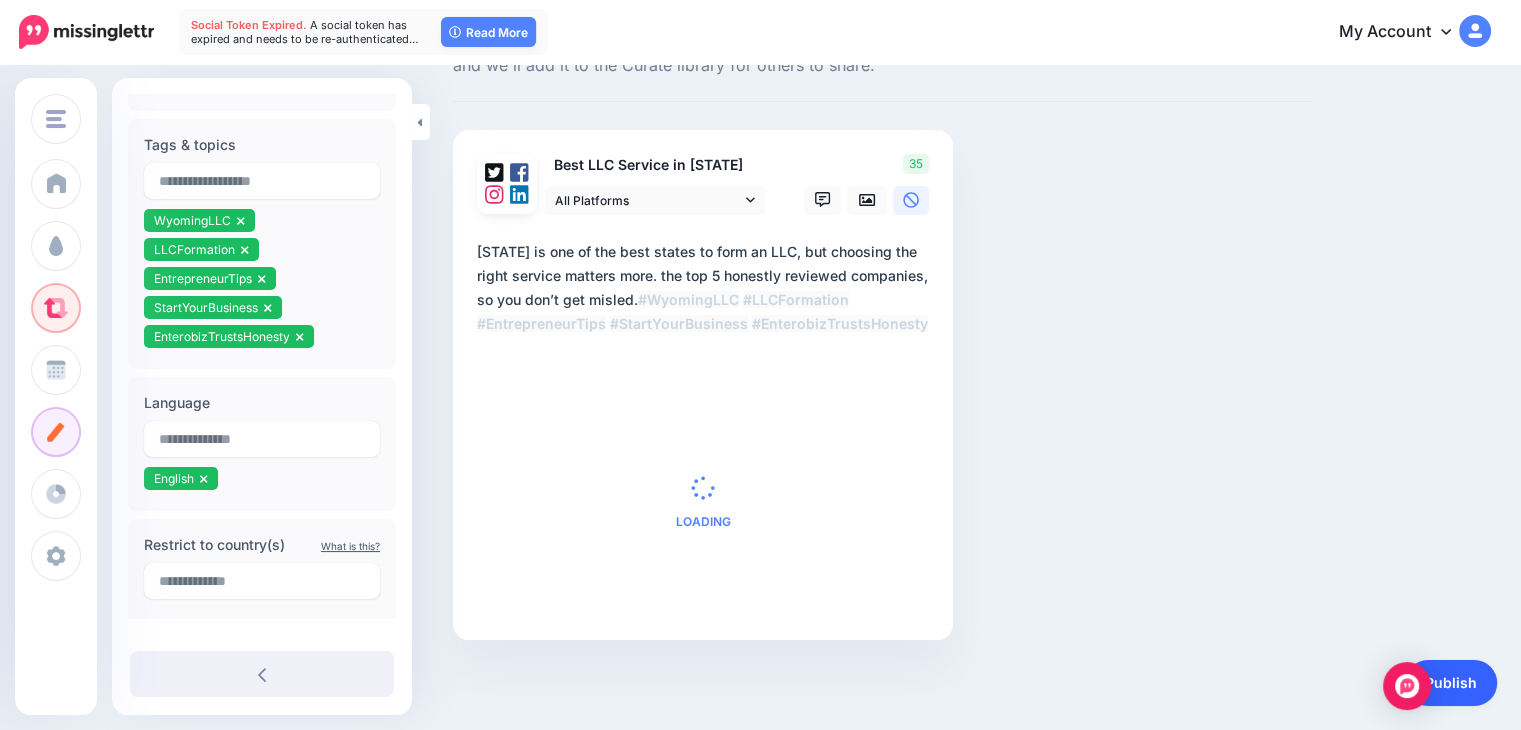 scroll, scrollTop: 605, scrollLeft: 0, axis: vertical 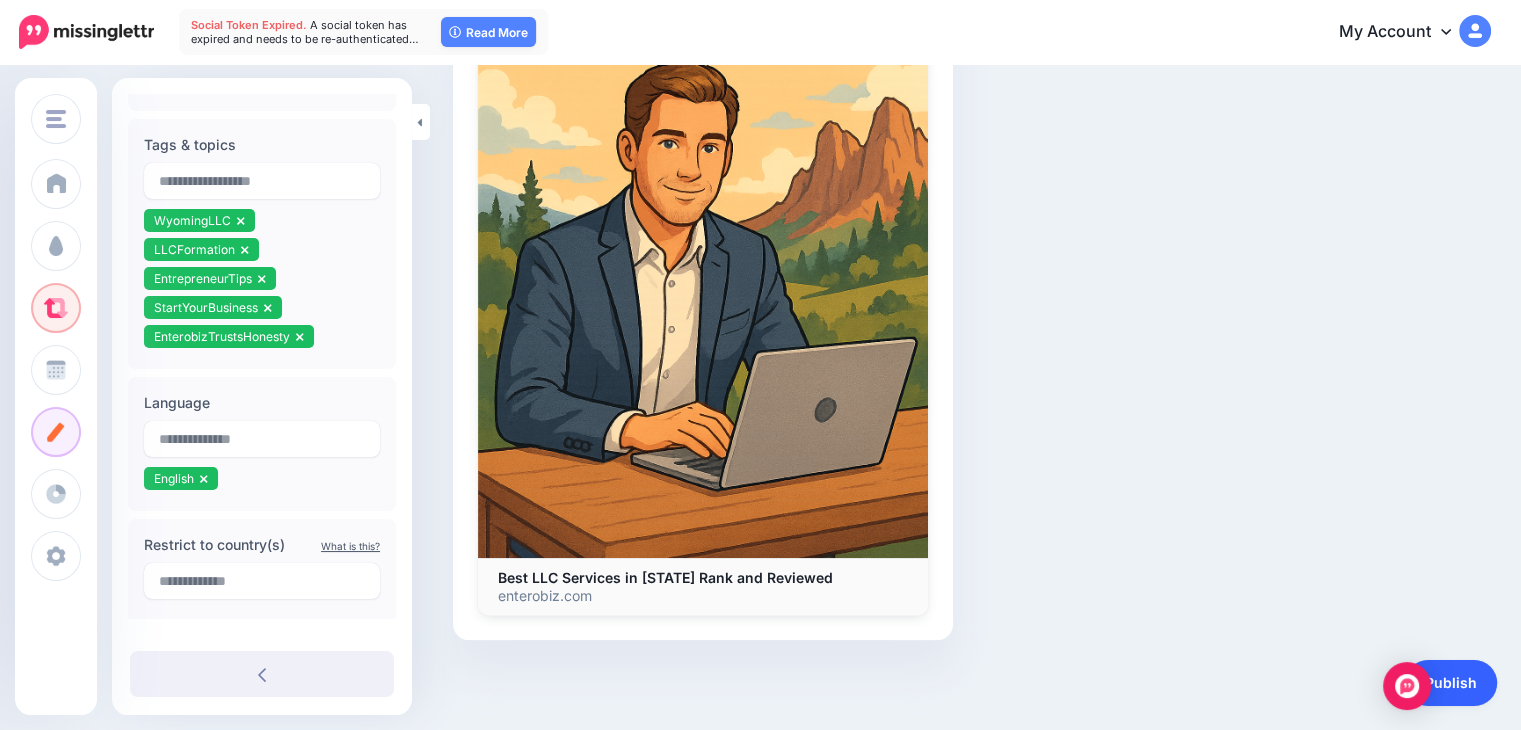 click on "Publish" at bounding box center [1451, 683] 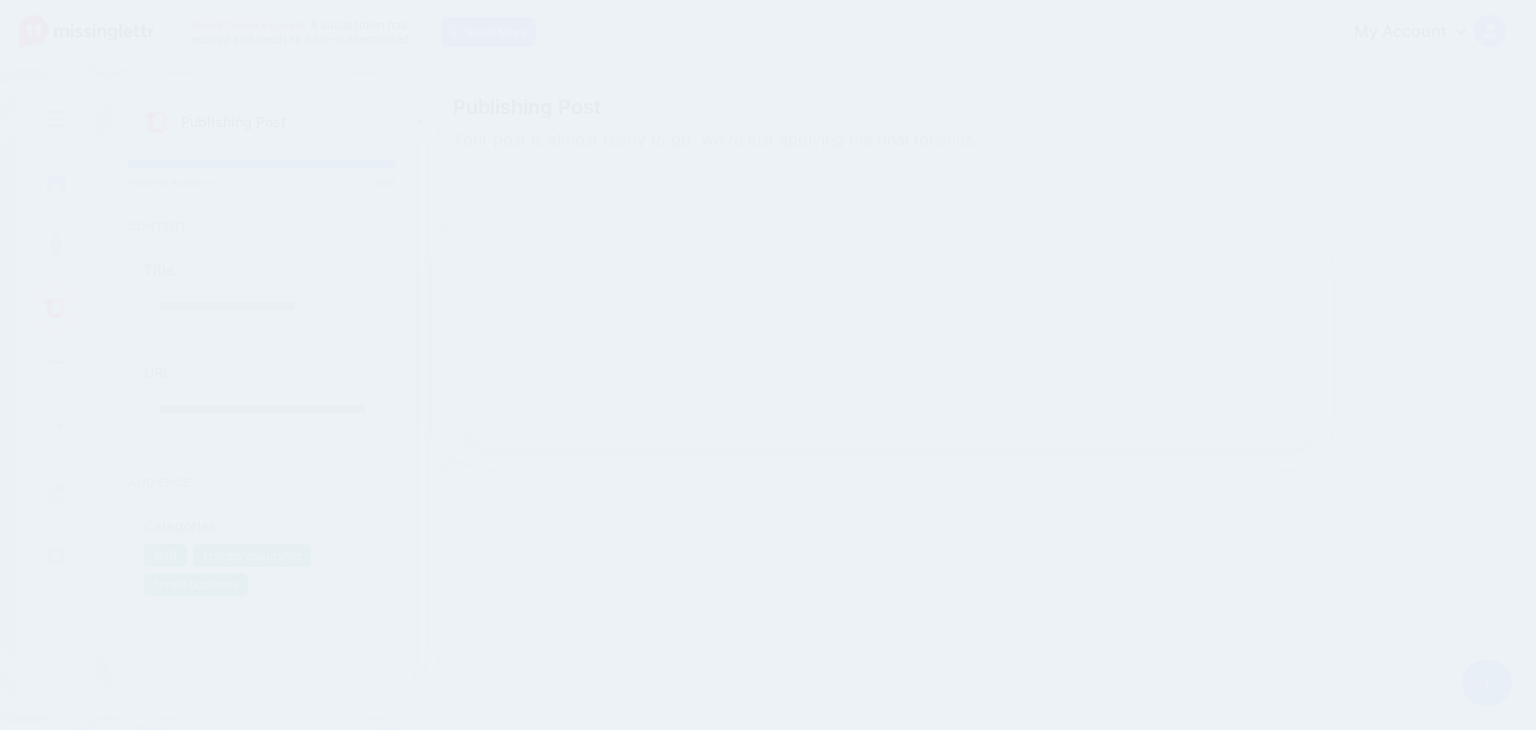 scroll, scrollTop: 0, scrollLeft: 0, axis: both 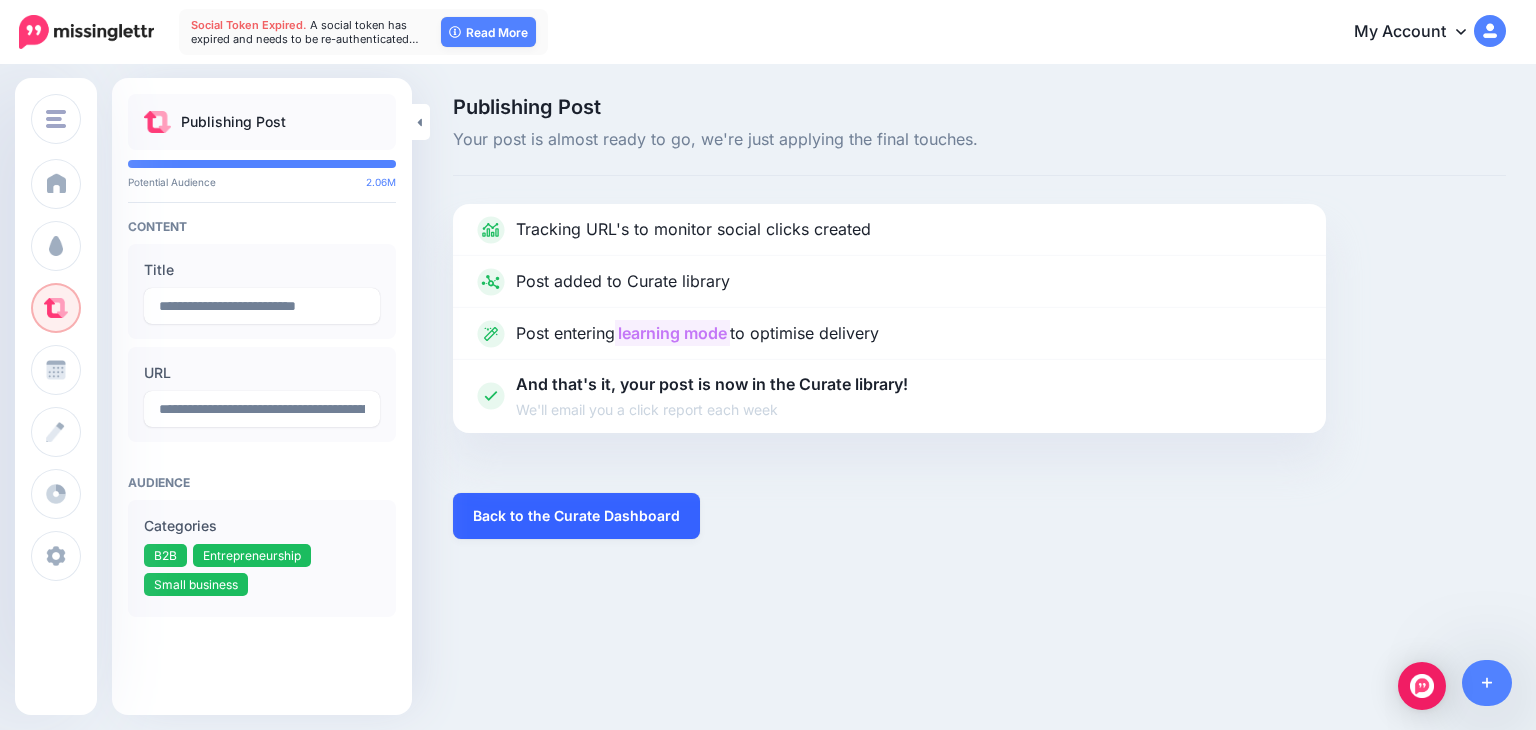 click on "Back to the Curate Dashboard" at bounding box center [576, 516] 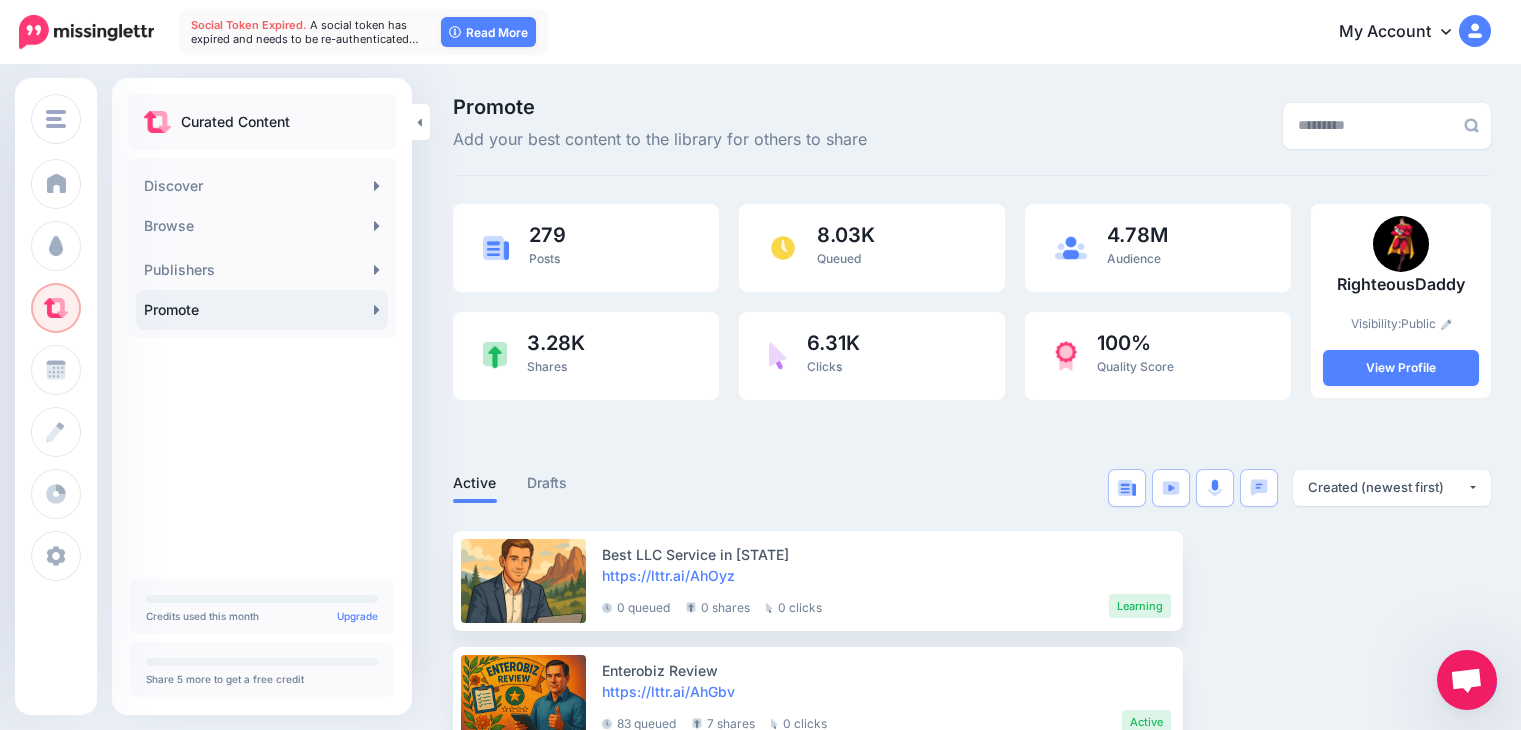 scroll, scrollTop: 0, scrollLeft: 0, axis: both 